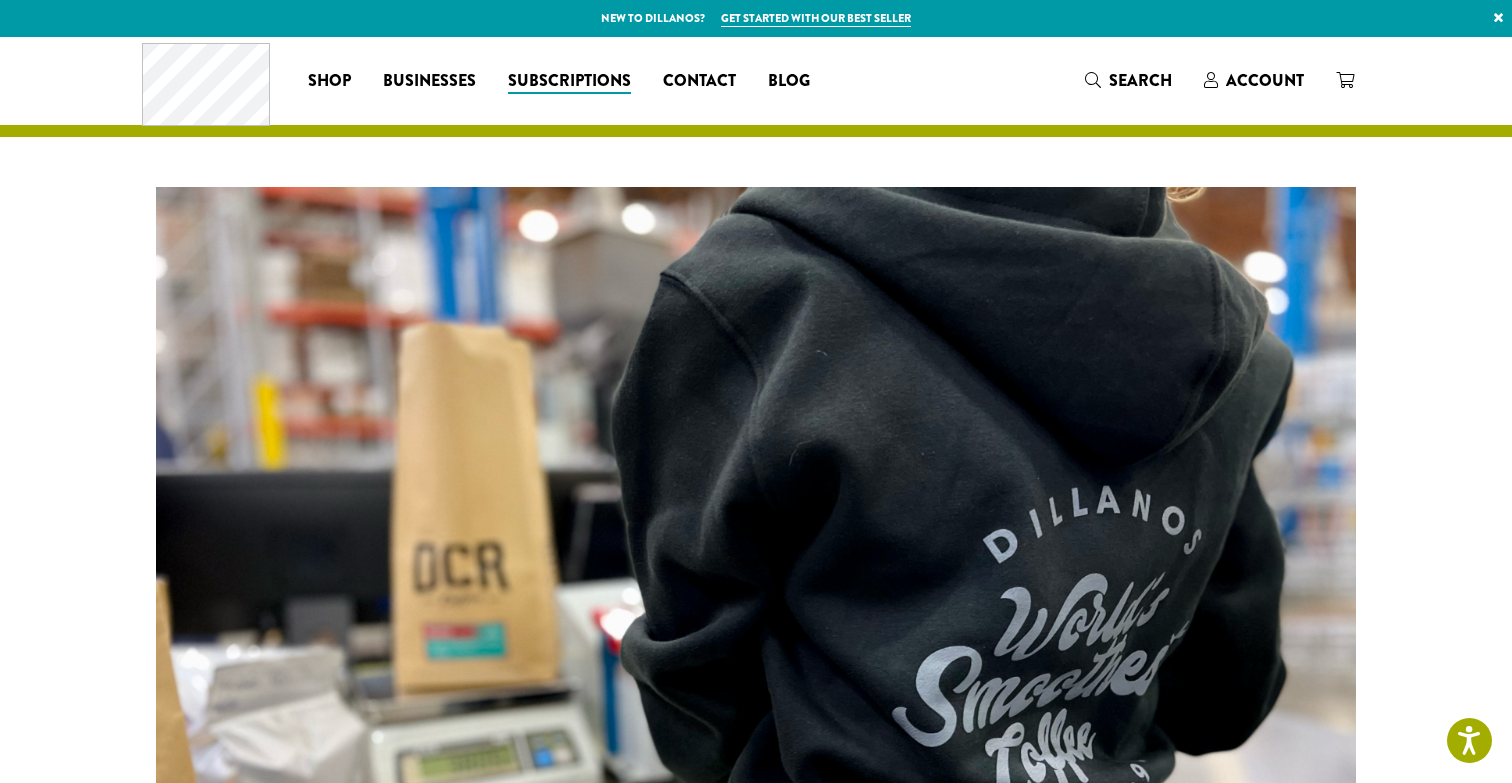 scroll, scrollTop: 2636, scrollLeft: 0, axis: vertical 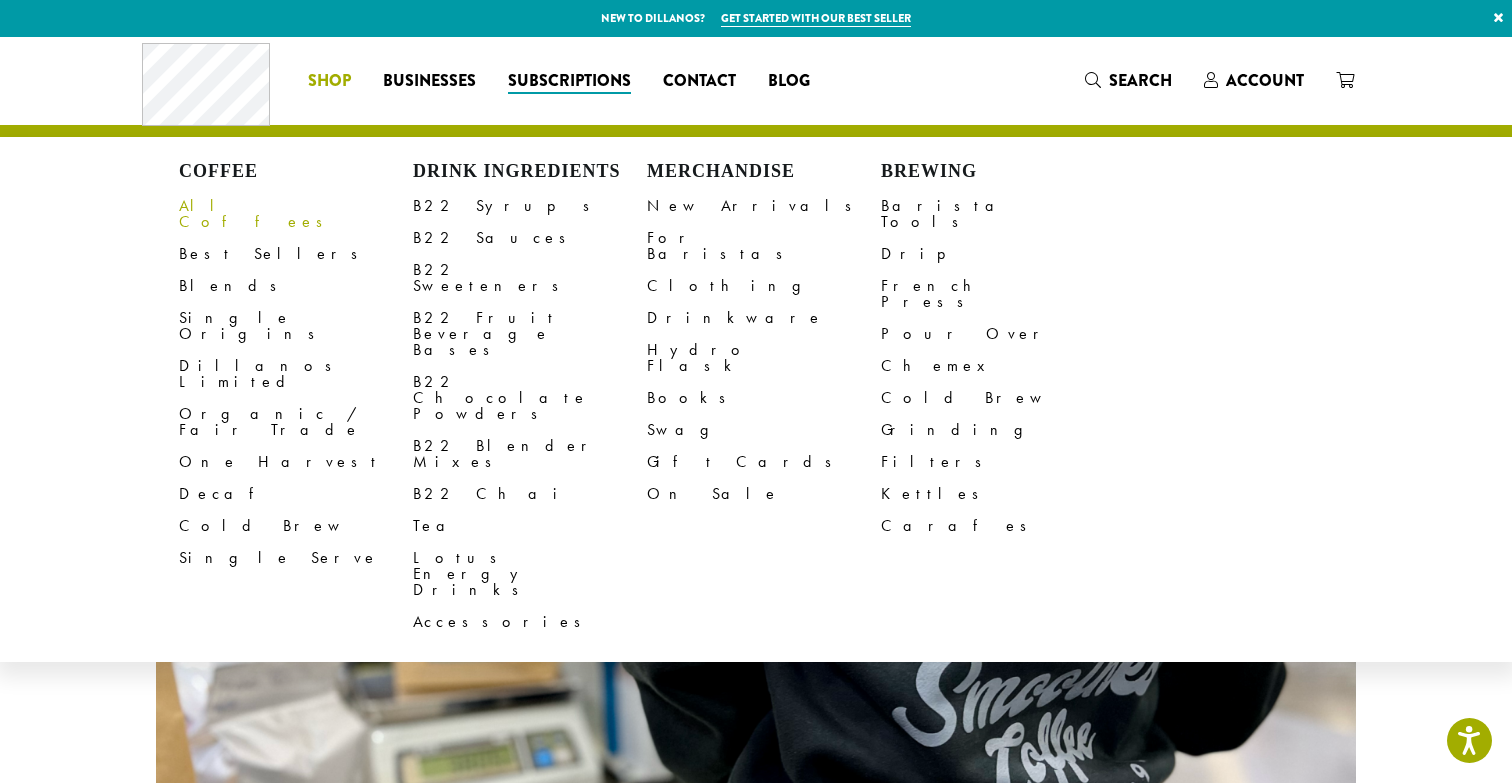 click on "Shop" at bounding box center [329, 81] 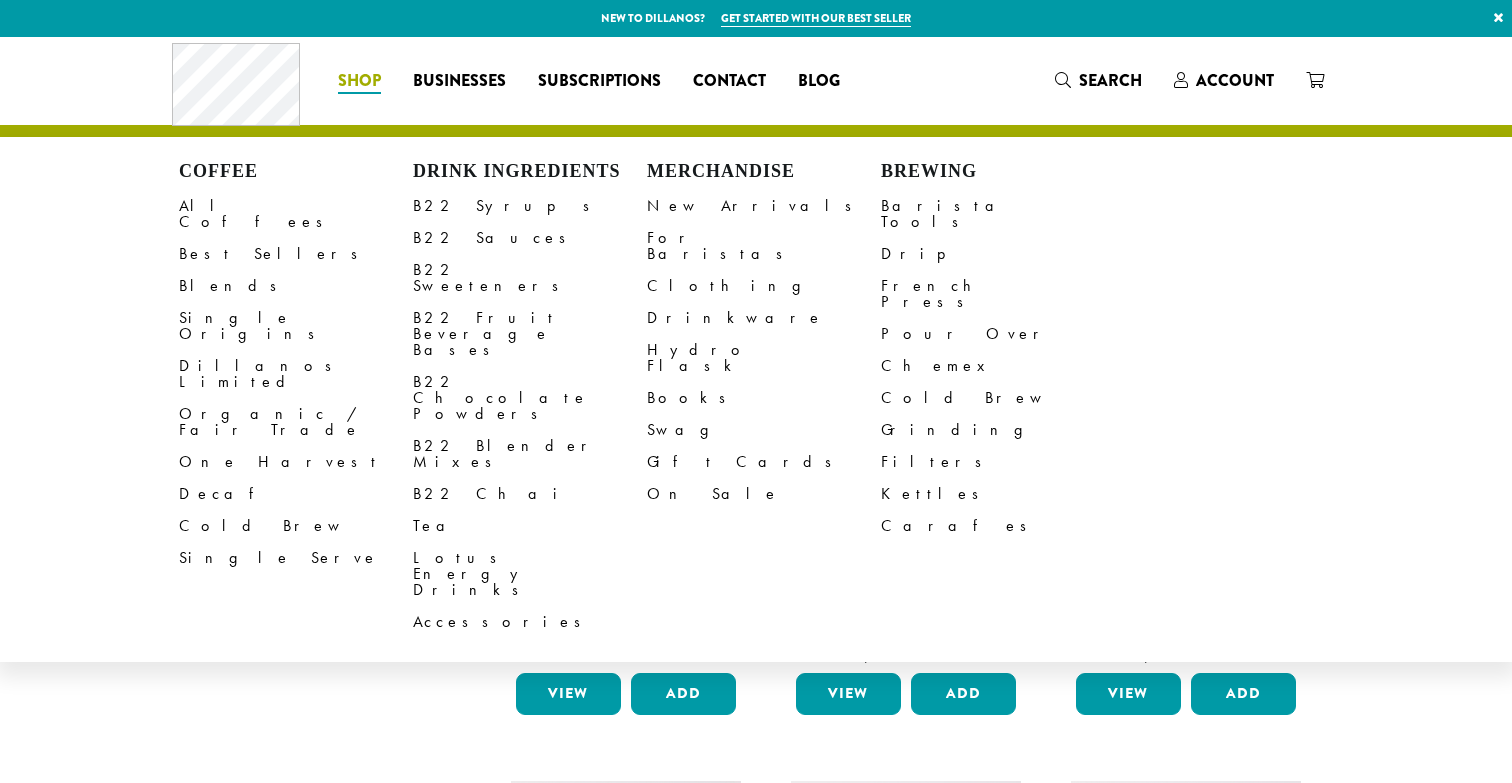 scroll, scrollTop: 0, scrollLeft: 0, axis: both 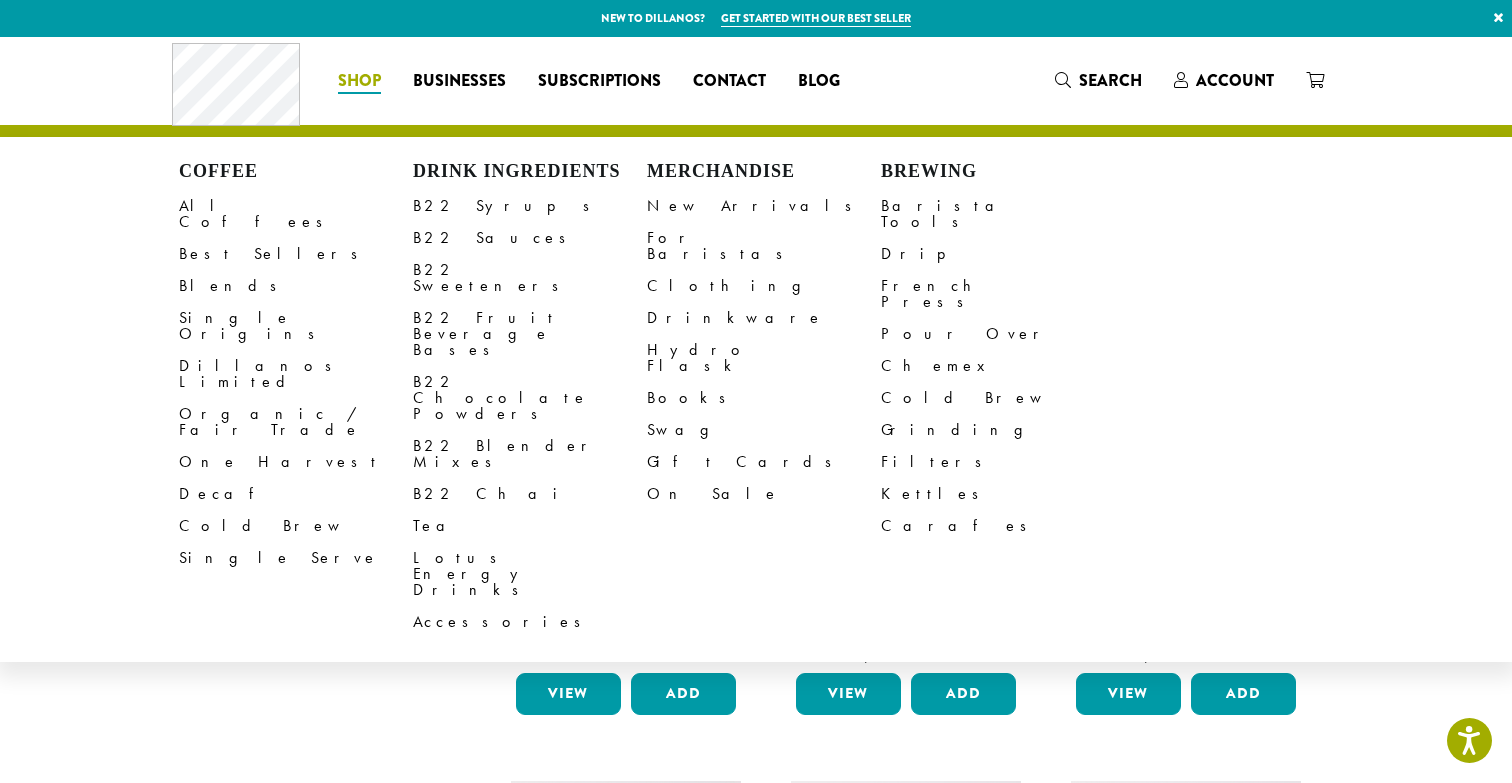 click on "Coffee All Coffees
Best Sellers
Blends
Single Origins
Dillanos Limited
Organic / Fair Trade
One Harvest
Decaf
Cold Brew
Single Serve
Drink Ingredients B22 Syrups
B22 Sauces
B22 Sweeteners
B22 Fruit Beverage Bases
B22 Chocolate Powders
B22 Blender Mixes
B22 Chai
Tea
Lotus Energy Drinks
Accessories
Merchandise New Arrivals
For Baristas
Clothing
Drinkware
Hydro Flask
Books
Swag
Gift Cards
On Sale
Brewing Barista Tools
Drip
French Press
Pour Over
Chemex
Cold Brew
Grinding
Filters
Kettles
Carafes
Shop
All Coffee
Drink Ingredients
DCR Merchandise
Brew & Serve
Businesses
Subscriptions
Contact
Blog" at bounding box center [514, 80] 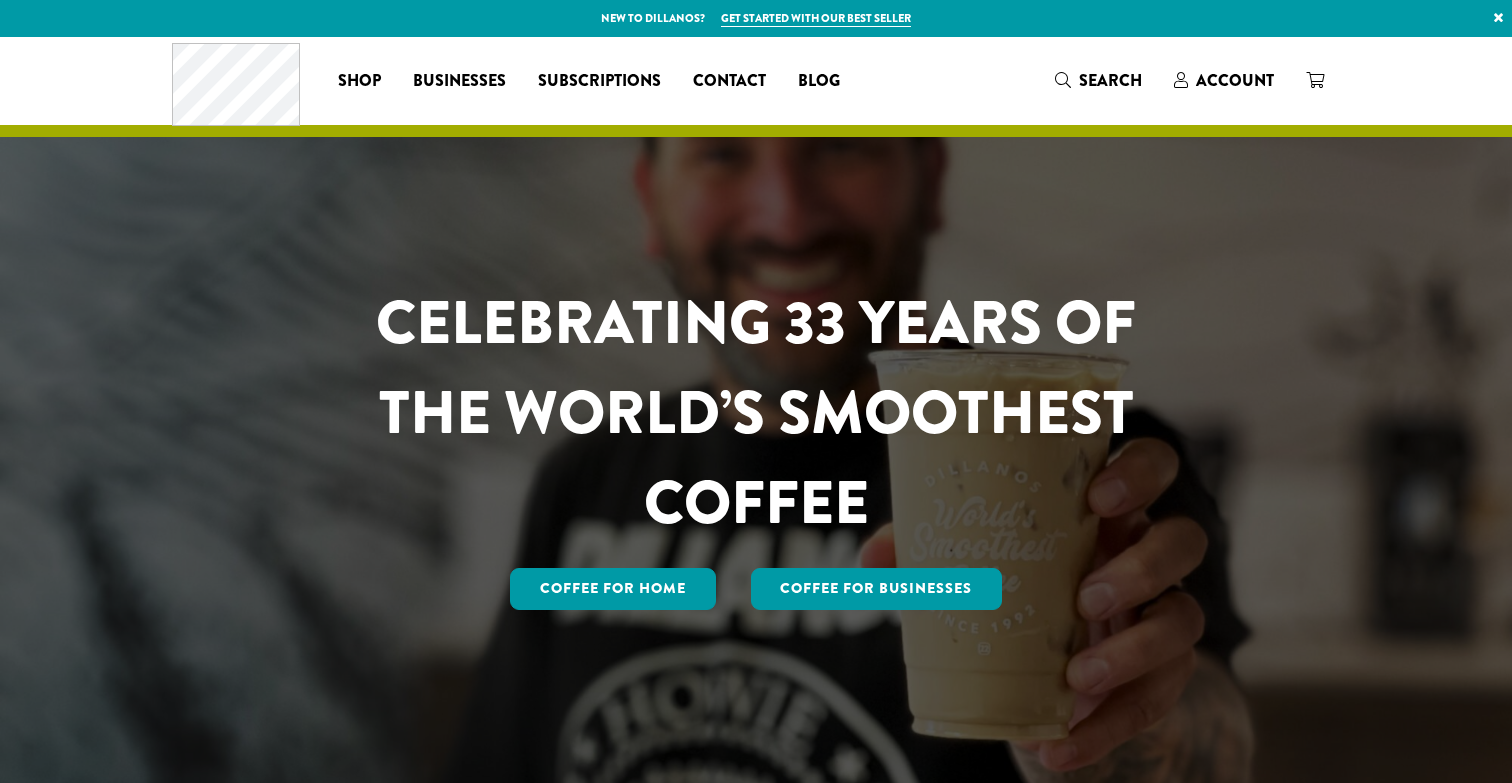 scroll, scrollTop: 0, scrollLeft: 0, axis: both 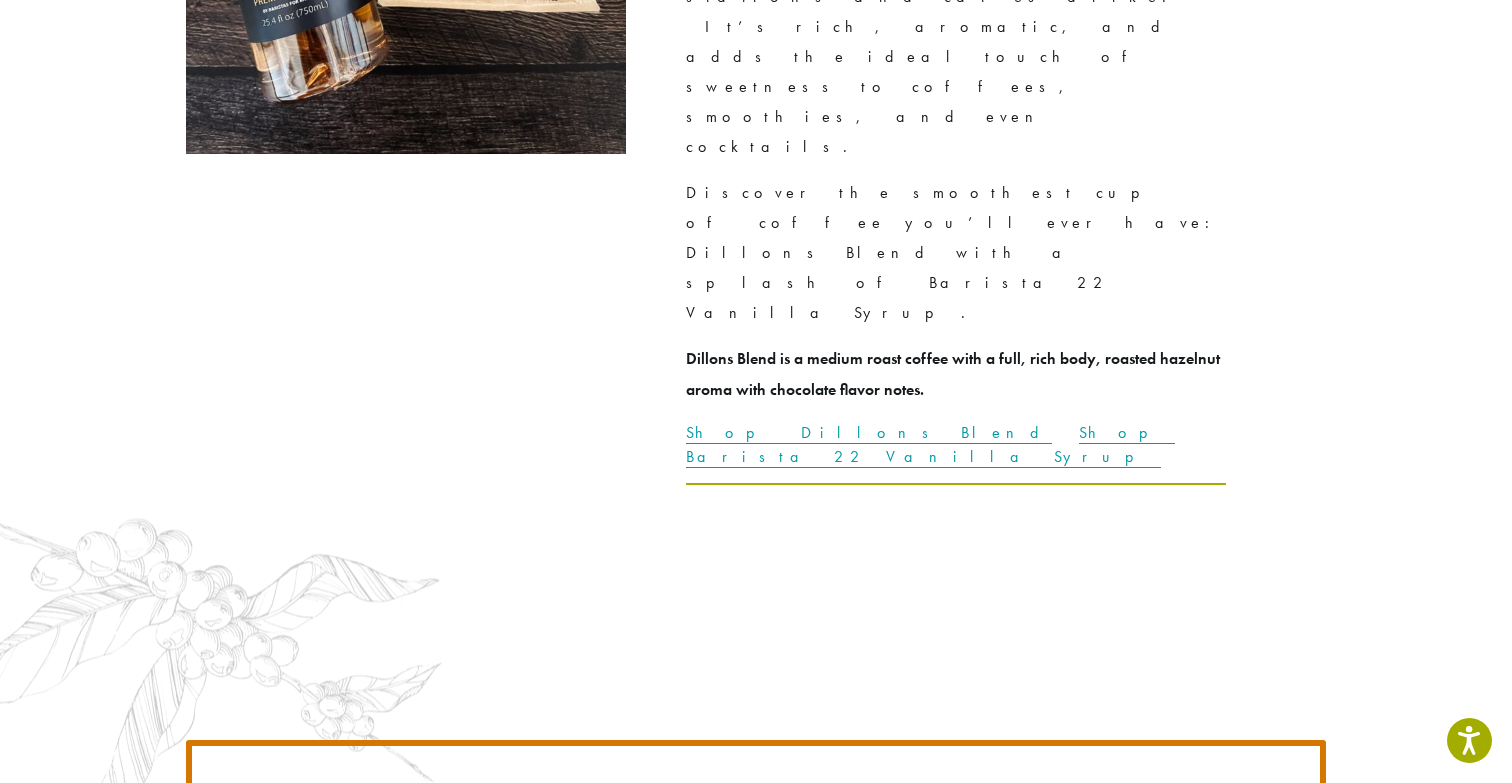 click on "New Arrivals" at bounding box center (463, 1420) 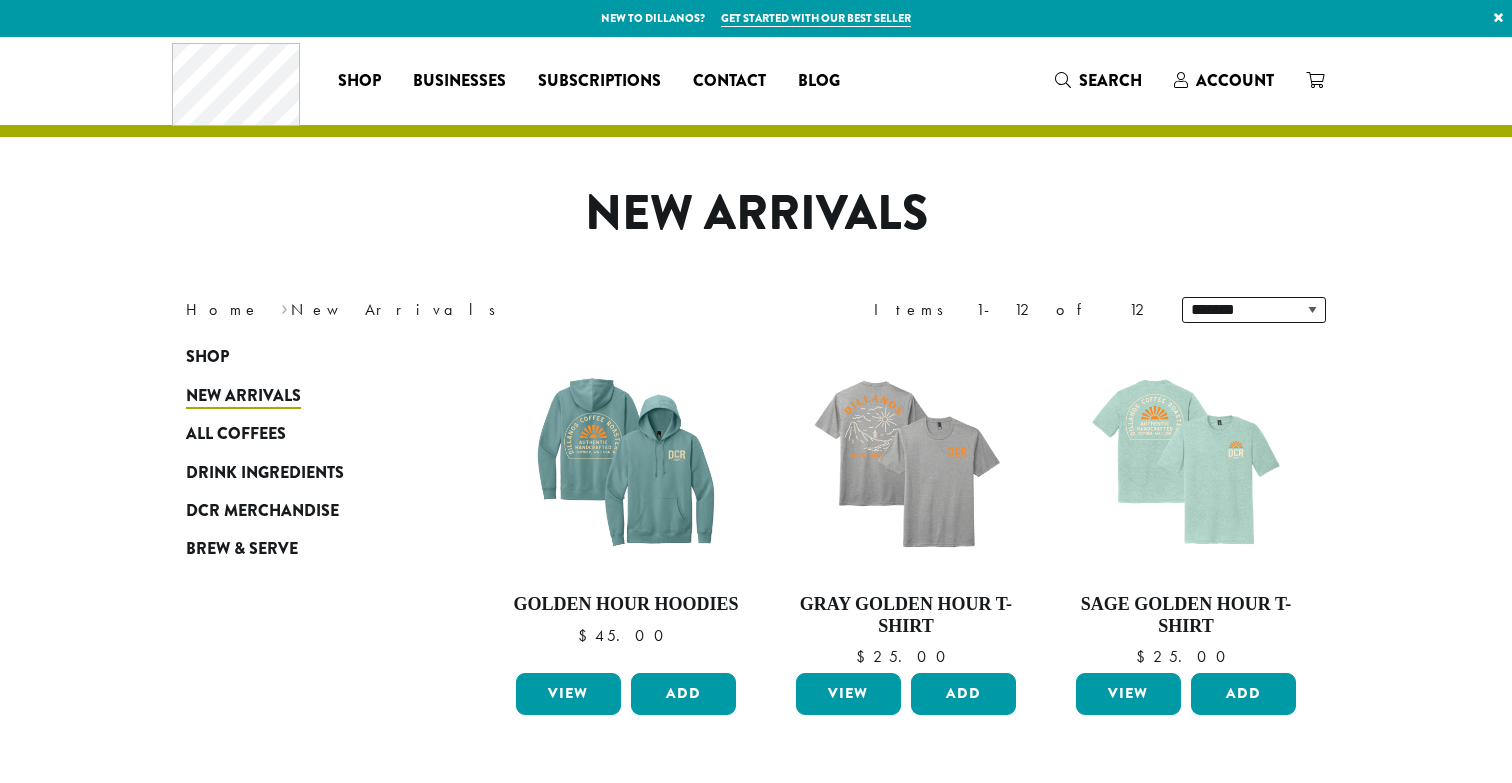 scroll, scrollTop: 0, scrollLeft: 0, axis: both 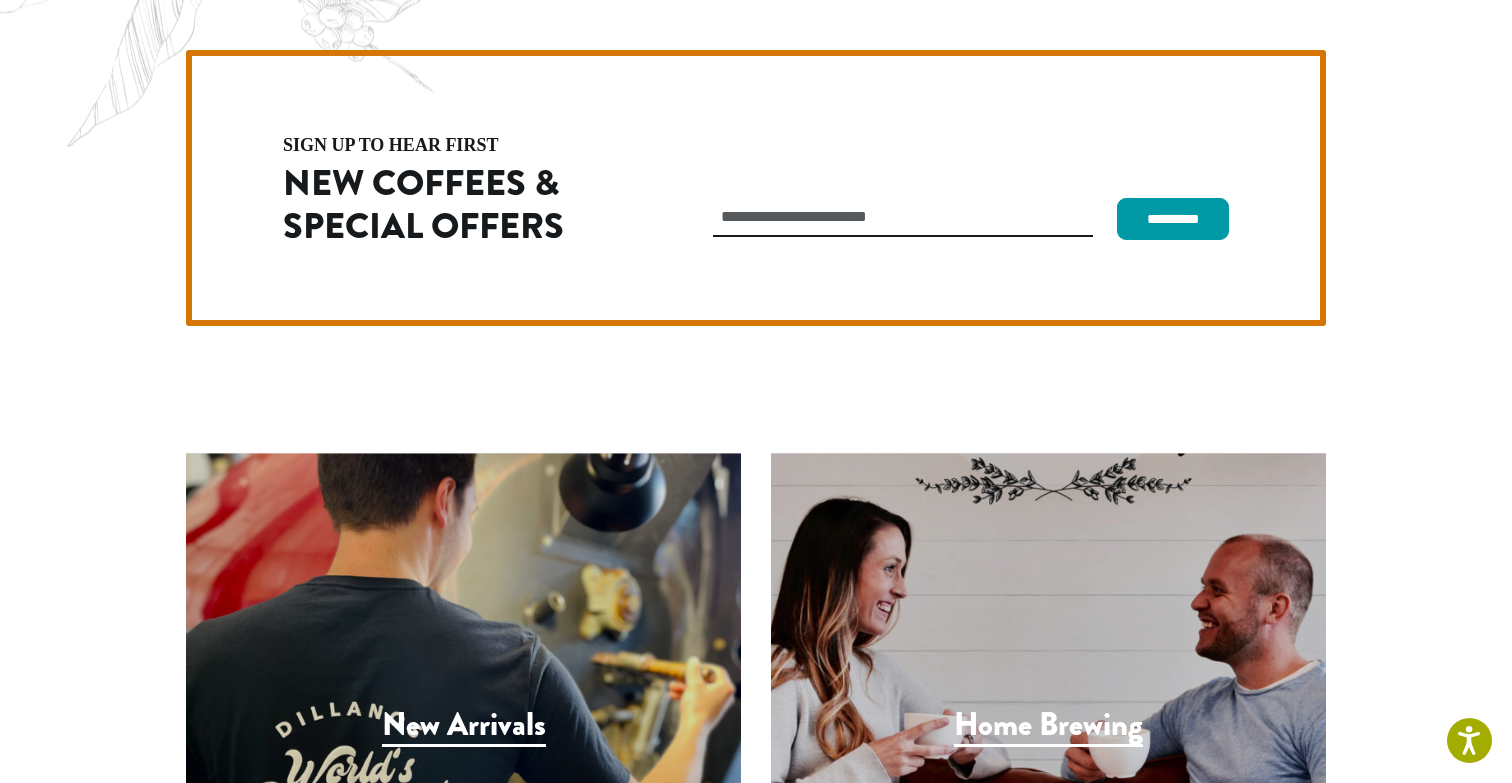 click at bounding box center [1300, 1703] 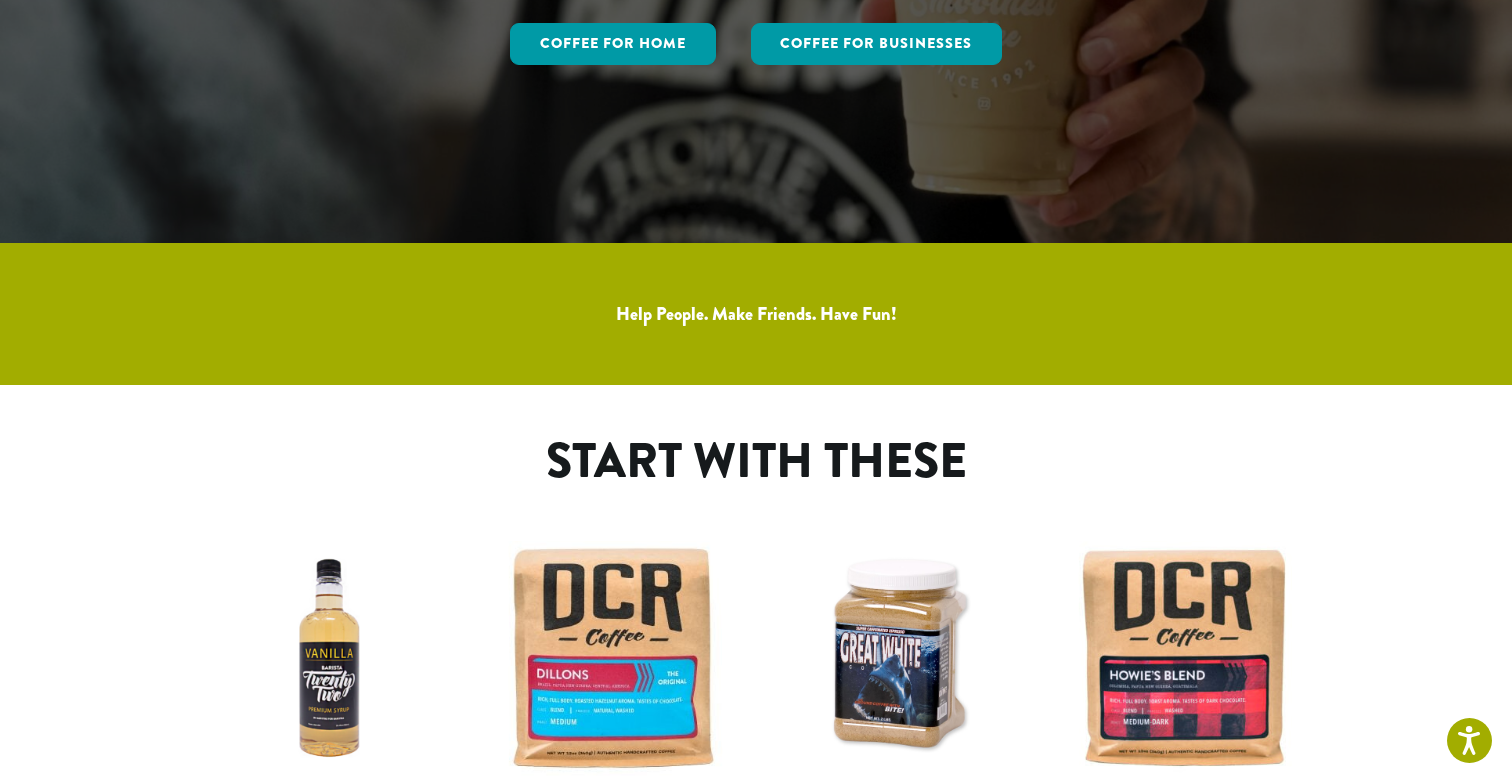 scroll, scrollTop: 0, scrollLeft: 0, axis: both 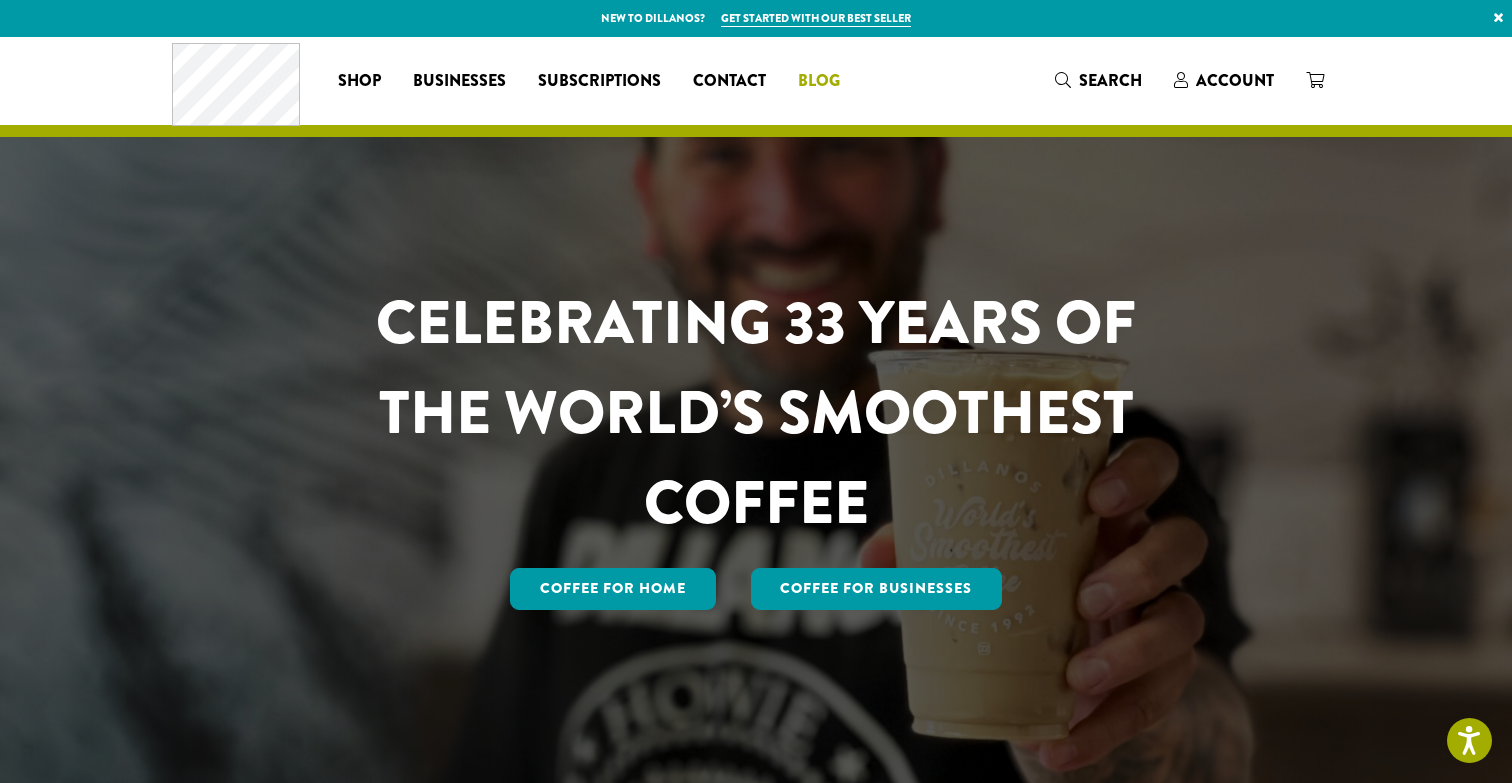 click on "Blog" at bounding box center (819, 81) 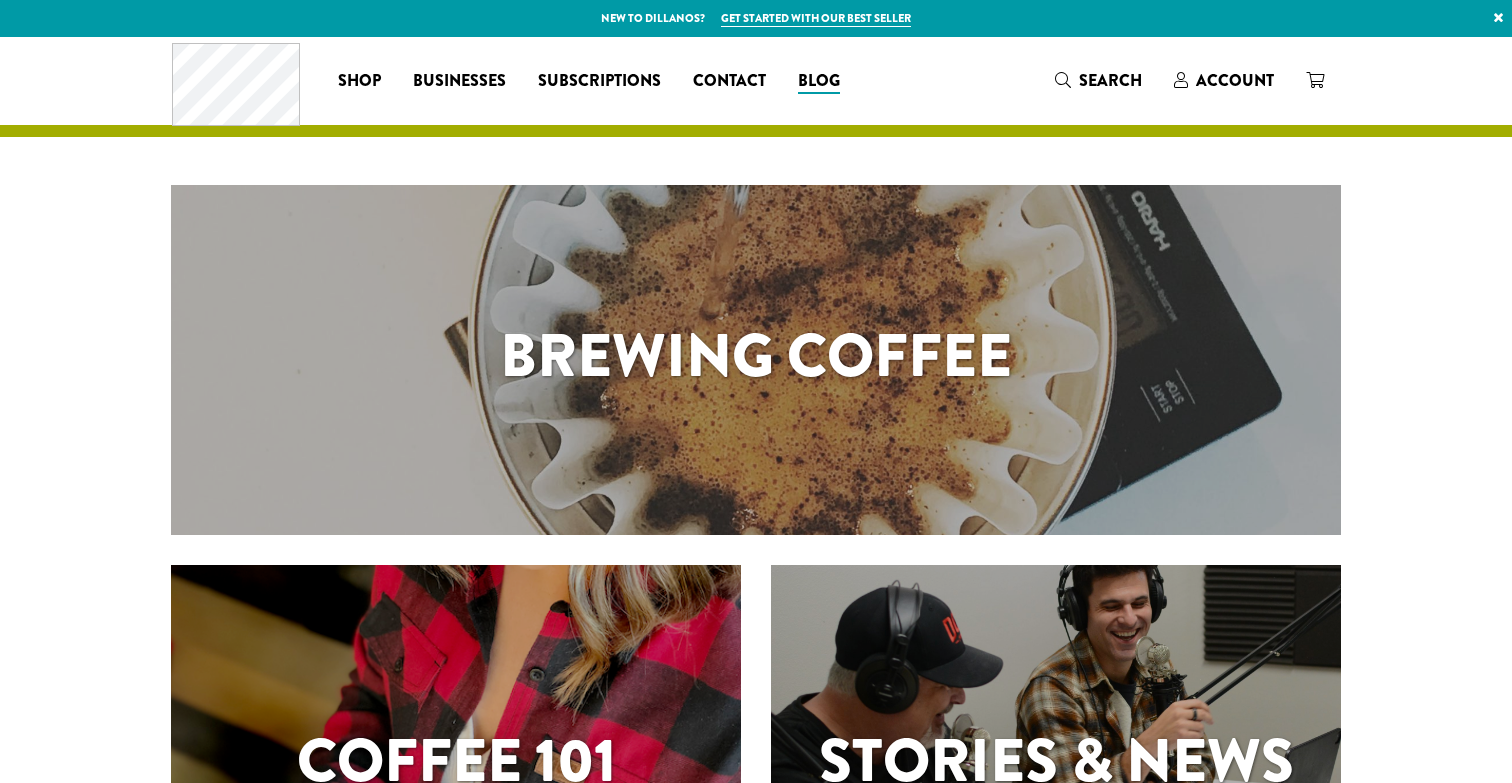 scroll, scrollTop: 0, scrollLeft: 0, axis: both 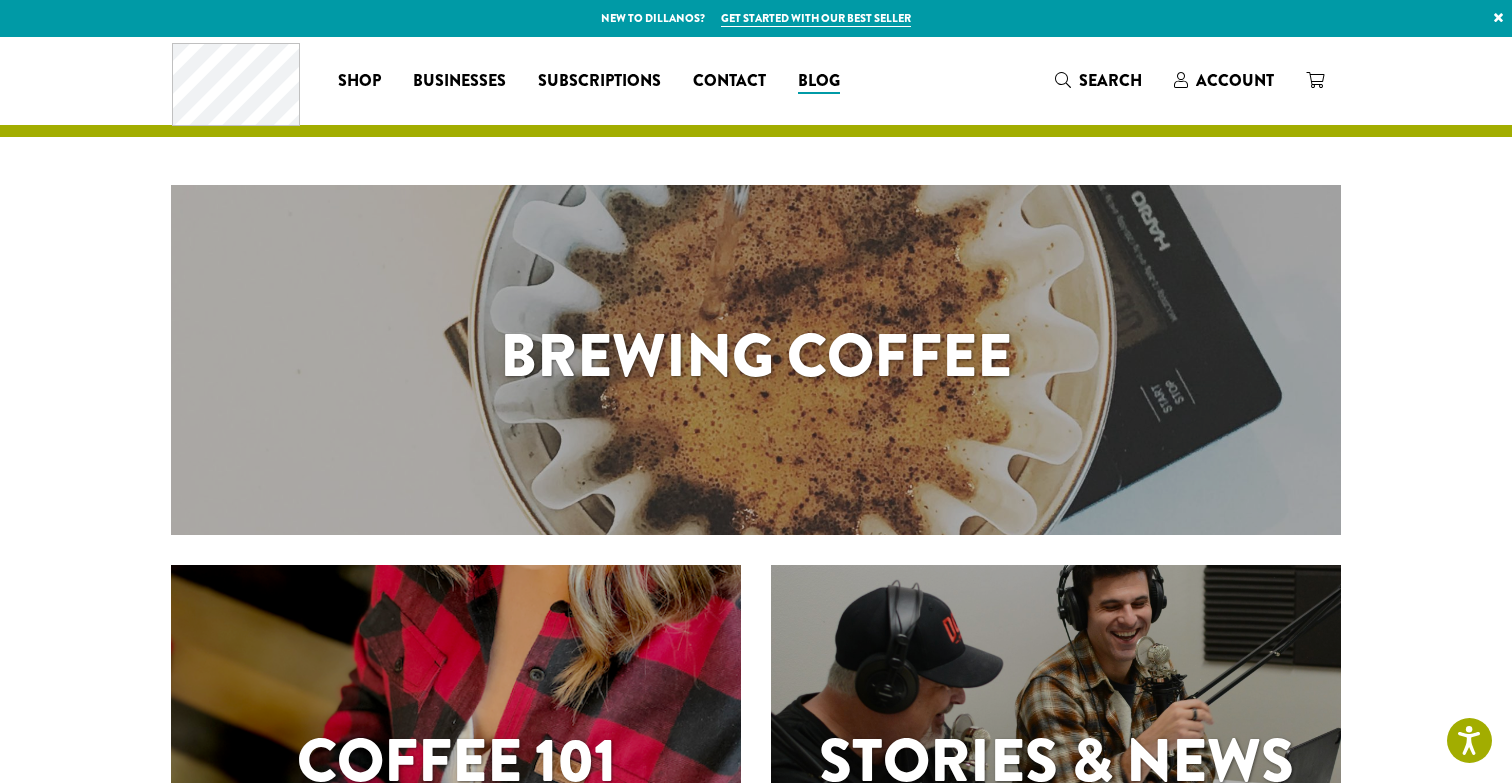 click on "Brewing Coffee" at bounding box center [756, 356] 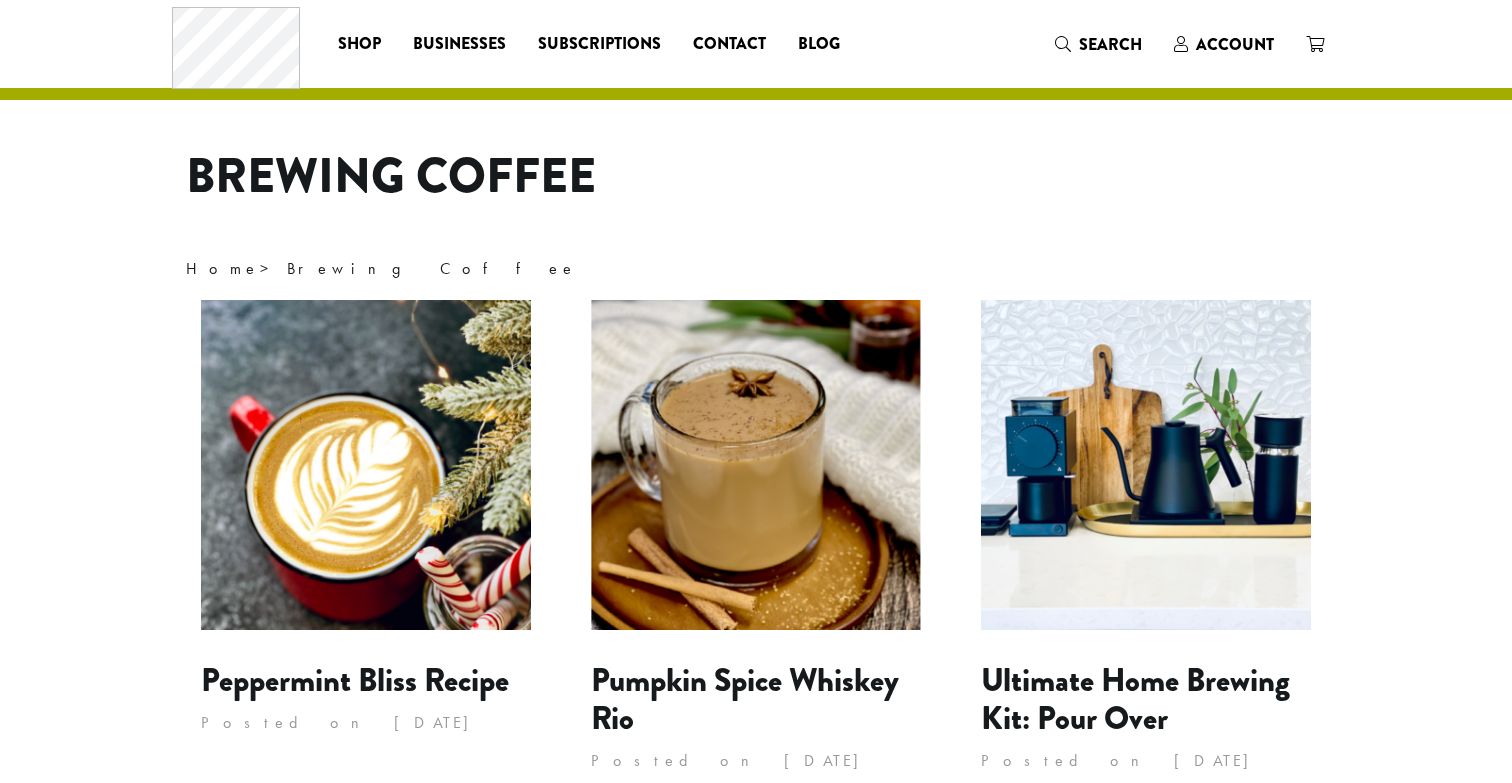 scroll, scrollTop: 0, scrollLeft: 0, axis: both 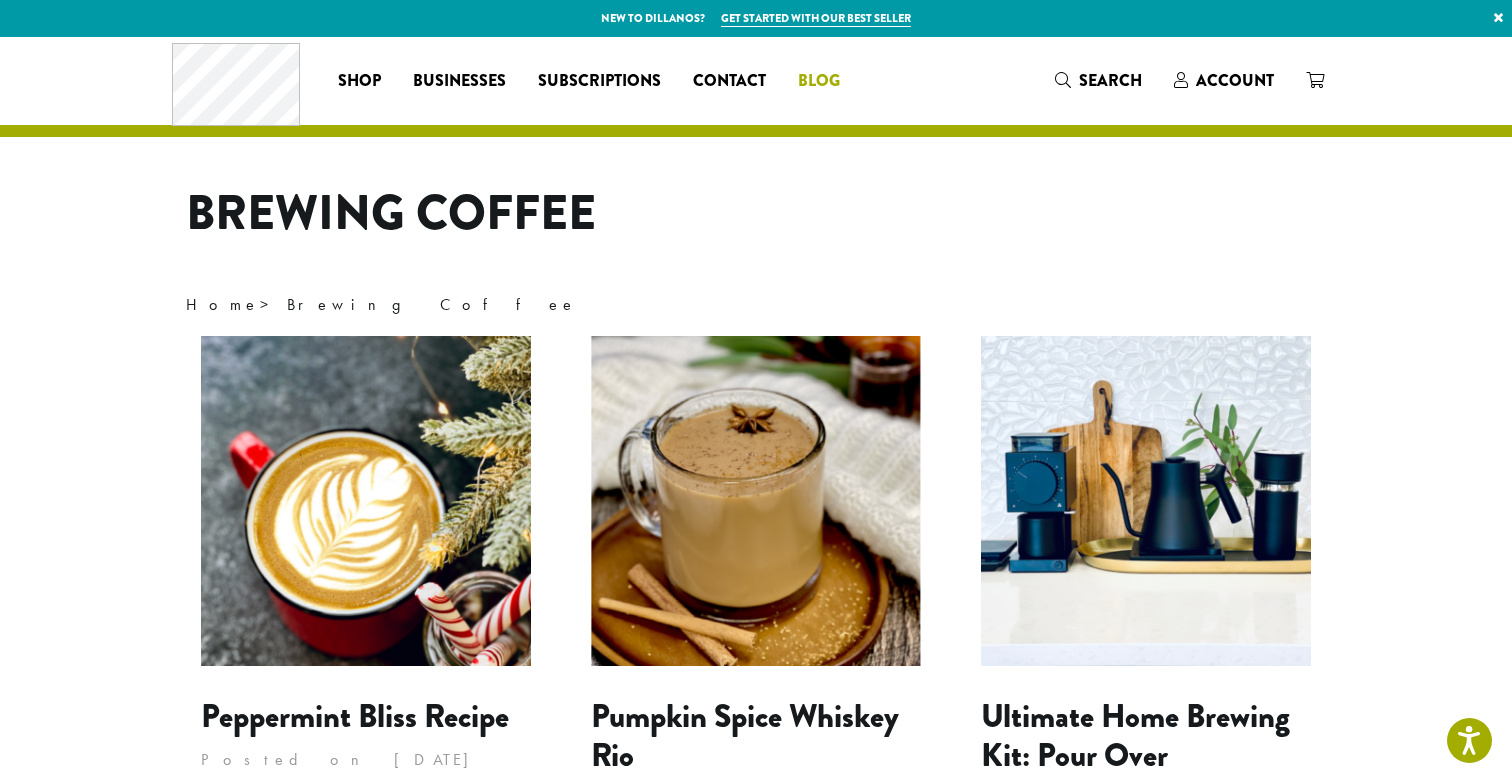 click on "Blog" at bounding box center [819, 81] 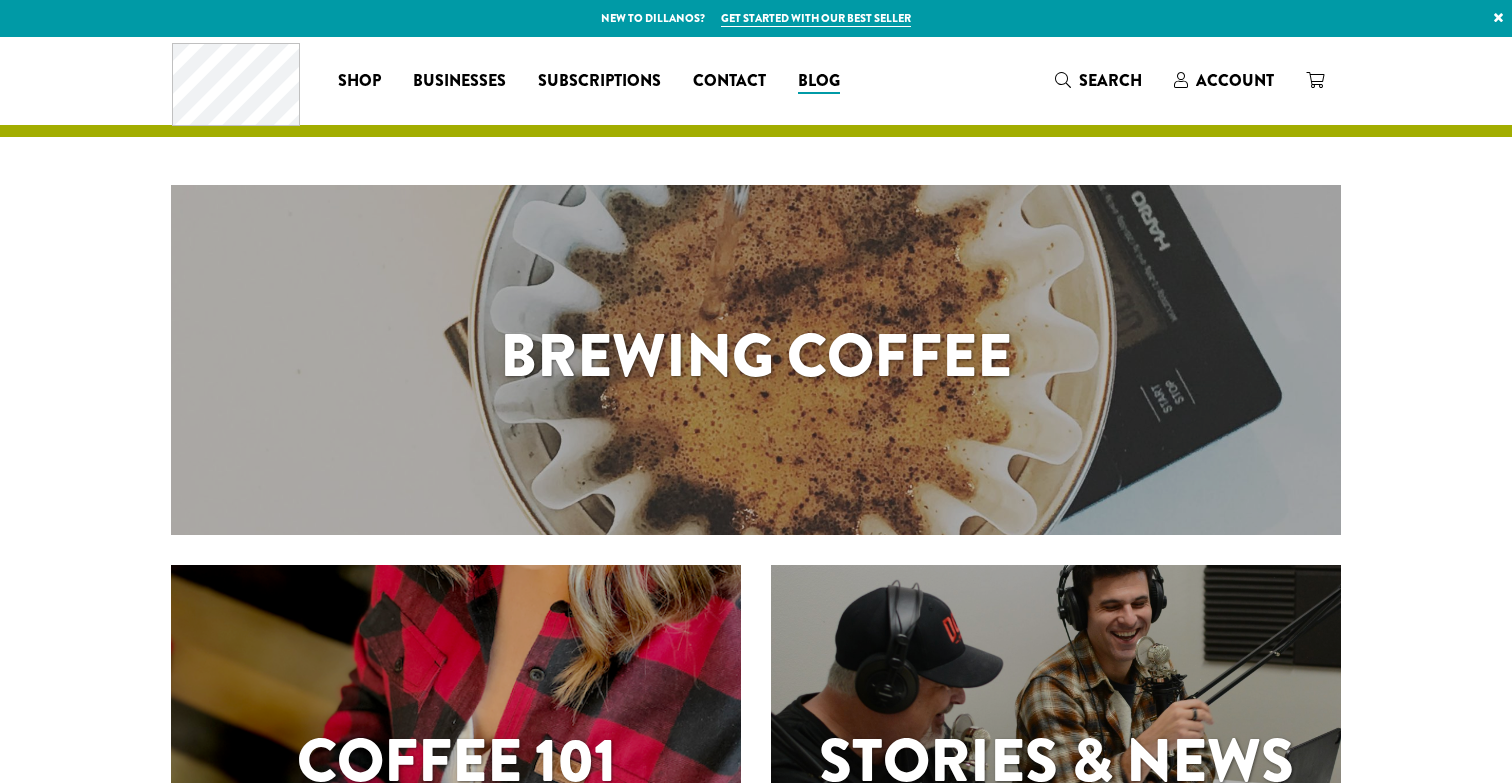 scroll, scrollTop: 0, scrollLeft: 0, axis: both 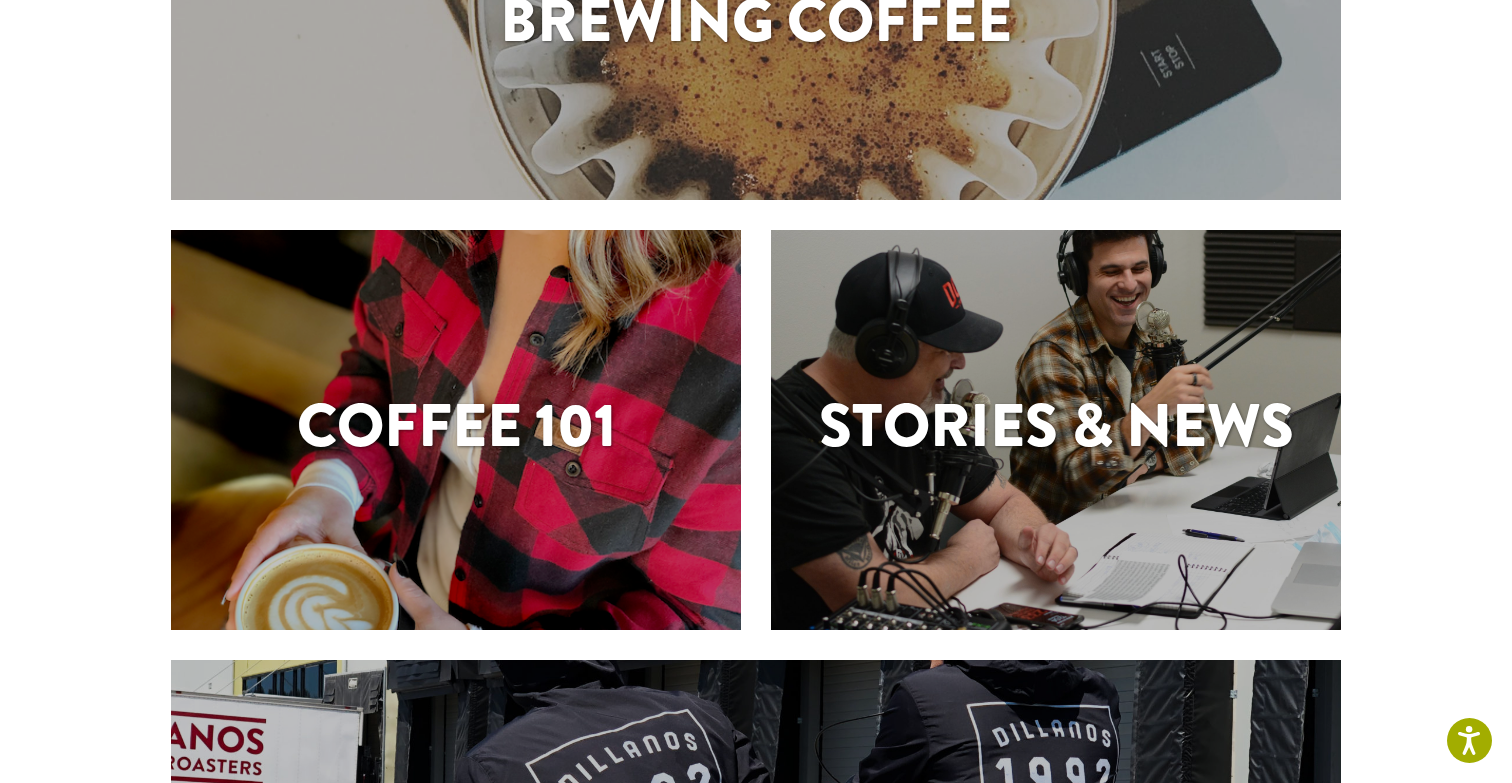 click on "Coffee 101" at bounding box center [456, 426] 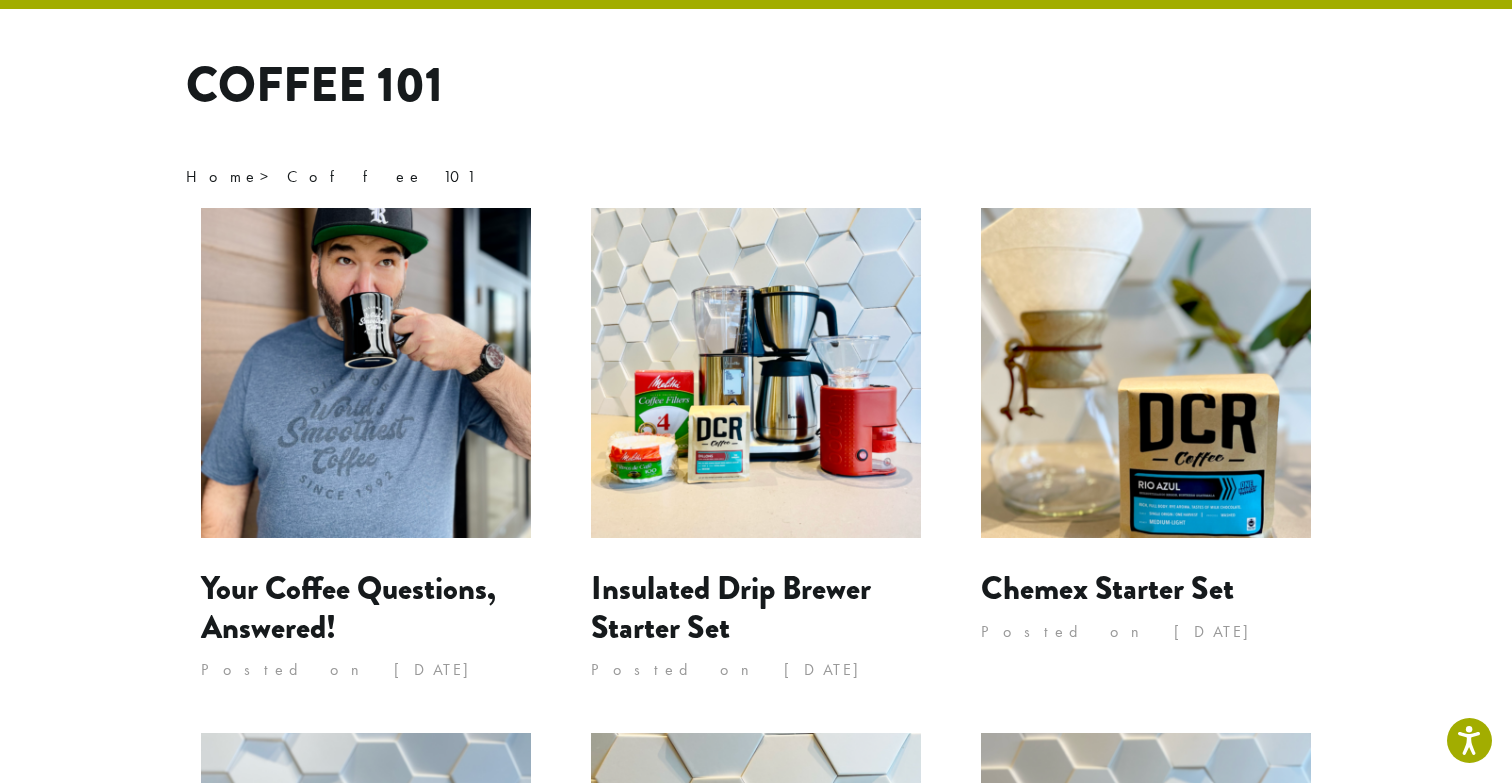 scroll, scrollTop: 137, scrollLeft: 0, axis: vertical 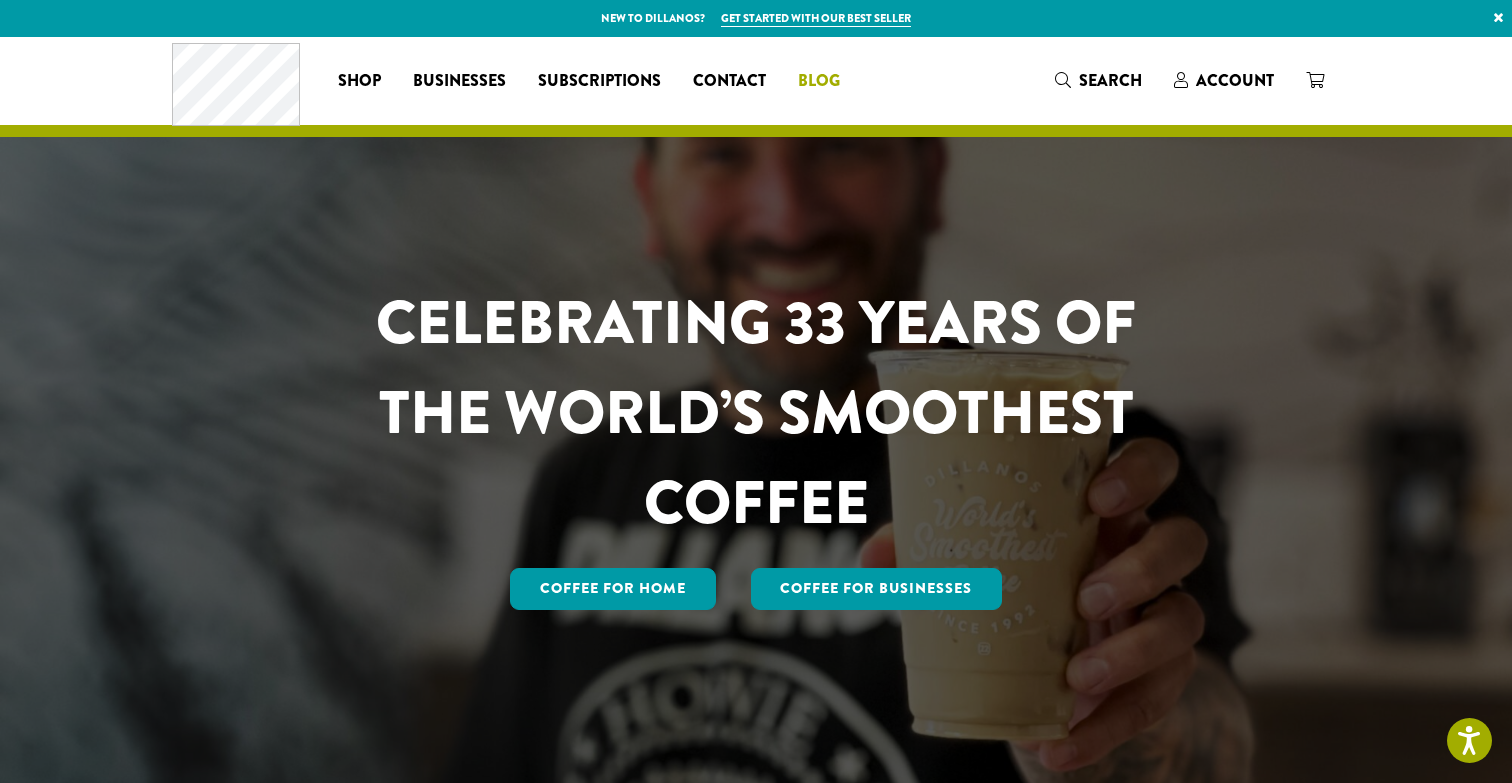 click on "Blog" at bounding box center [819, 81] 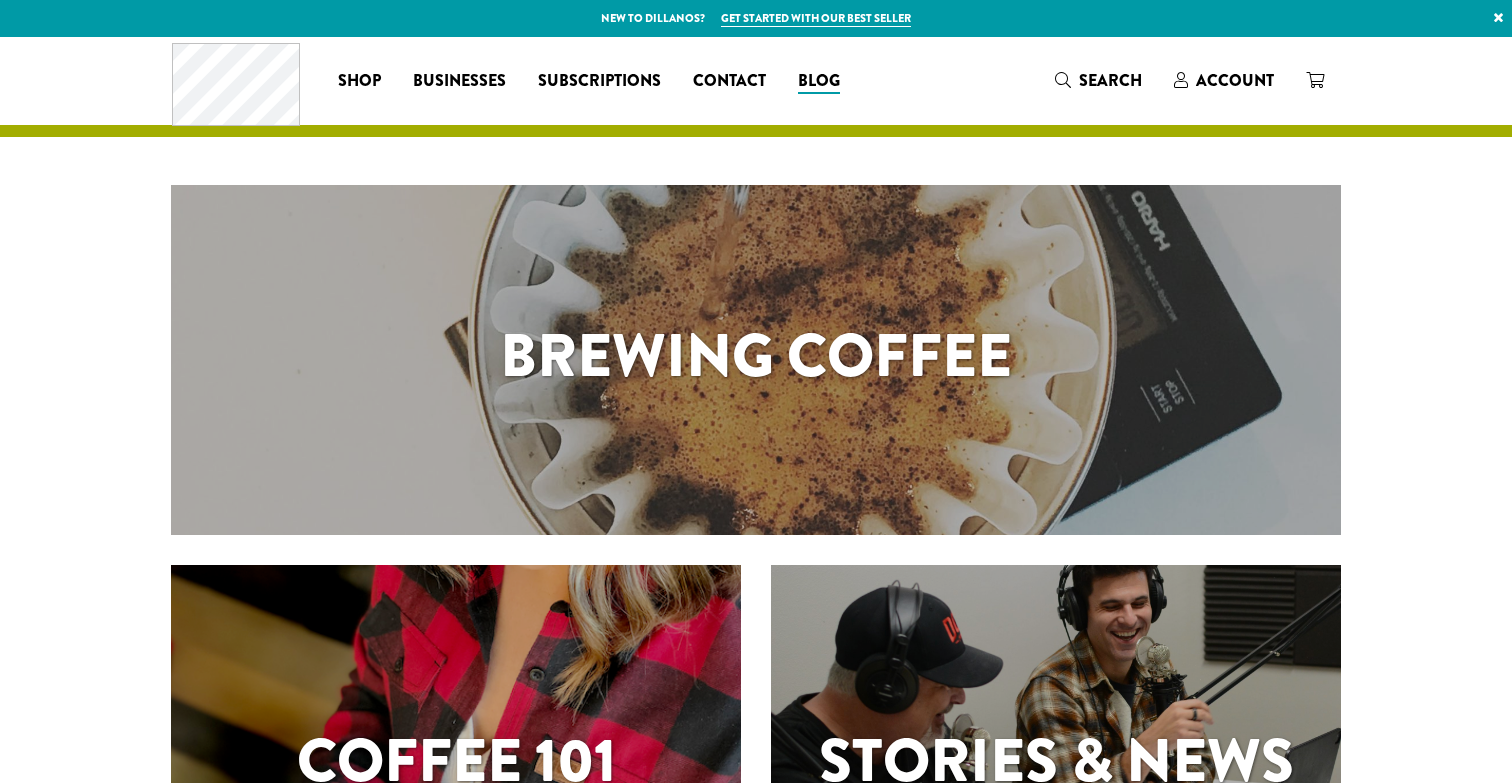 scroll, scrollTop: 0, scrollLeft: 0, axis: both 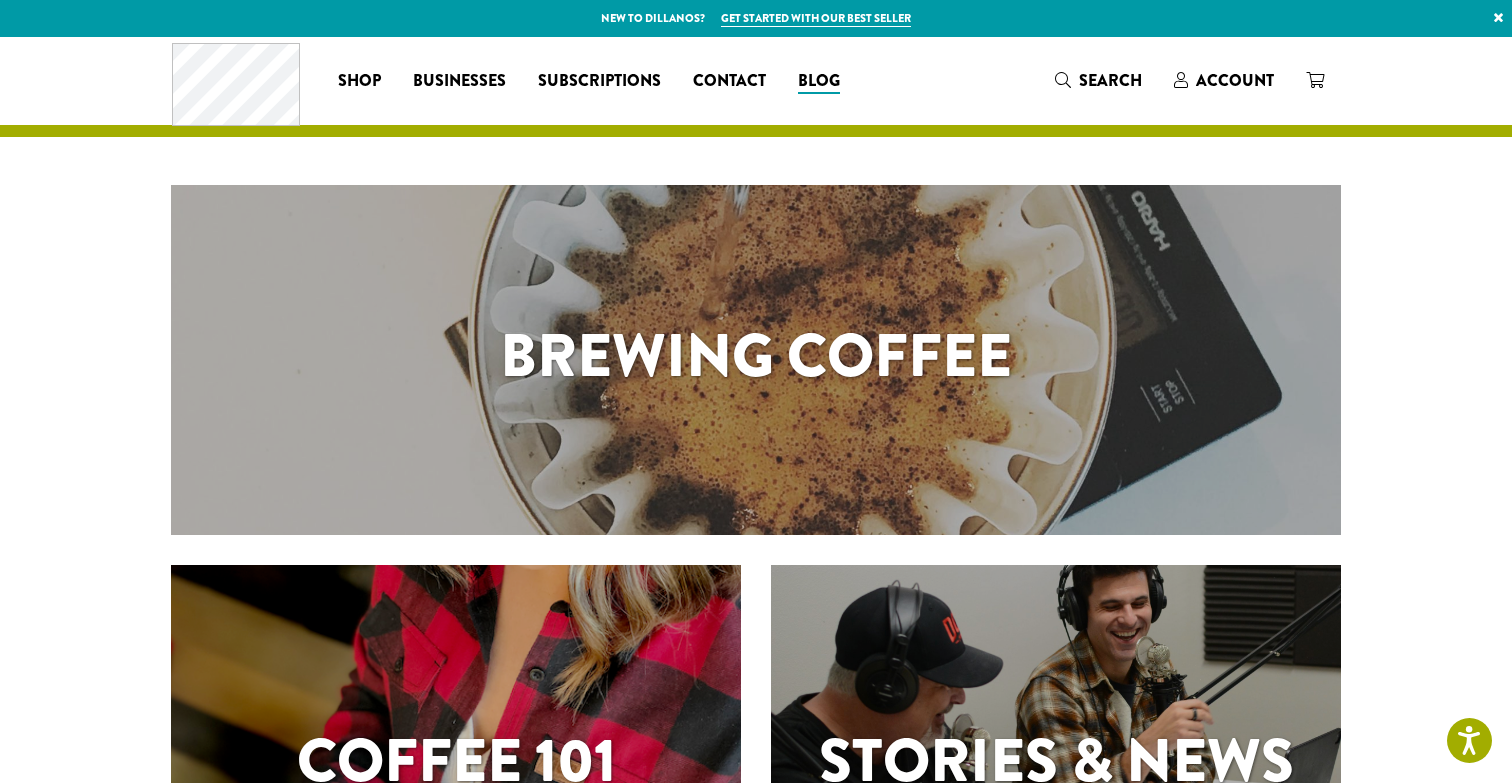 click on "Stories & News" at bounding box center [1056, 765] 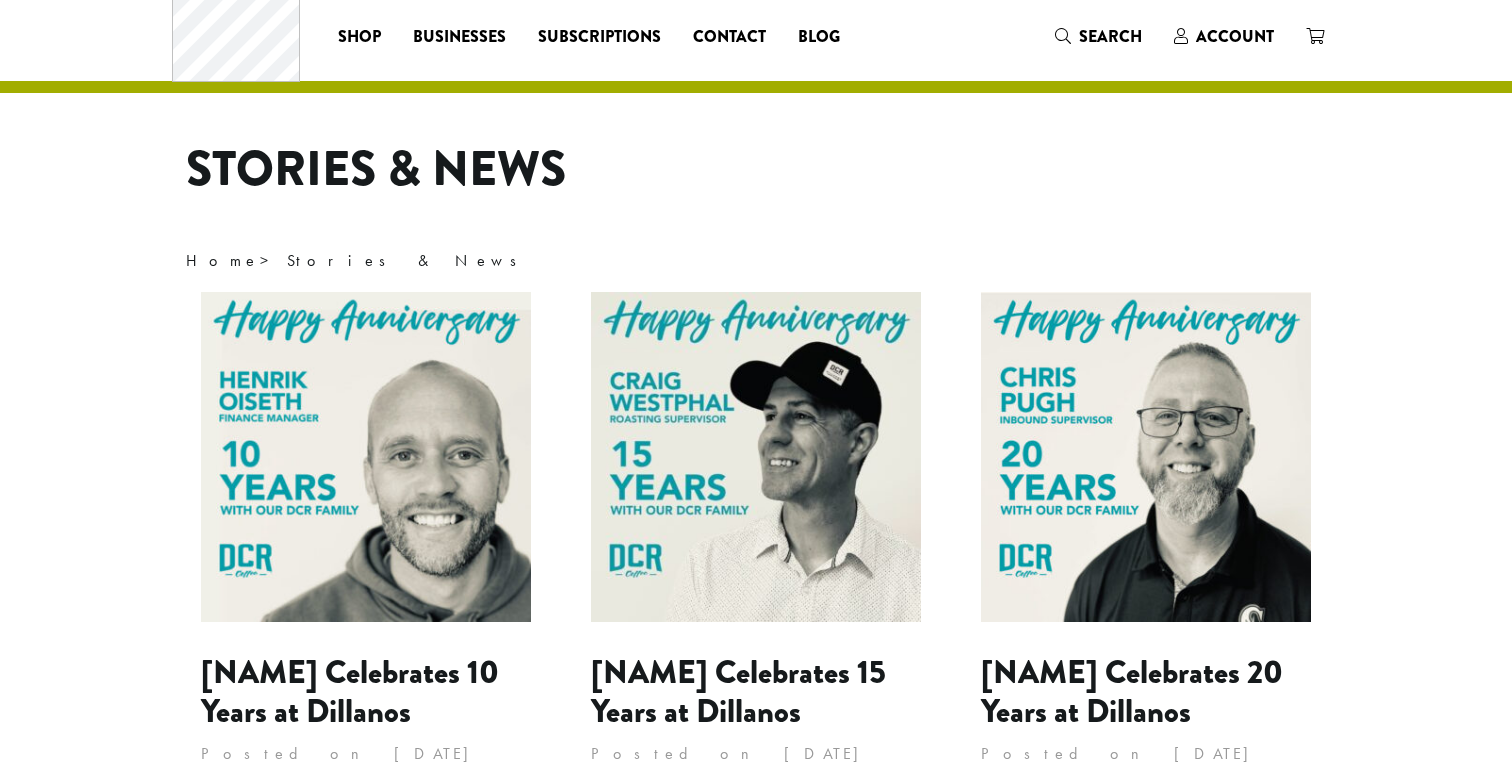 scroll, scrollTop: 46, scrollLeft: 0, axis: vertical 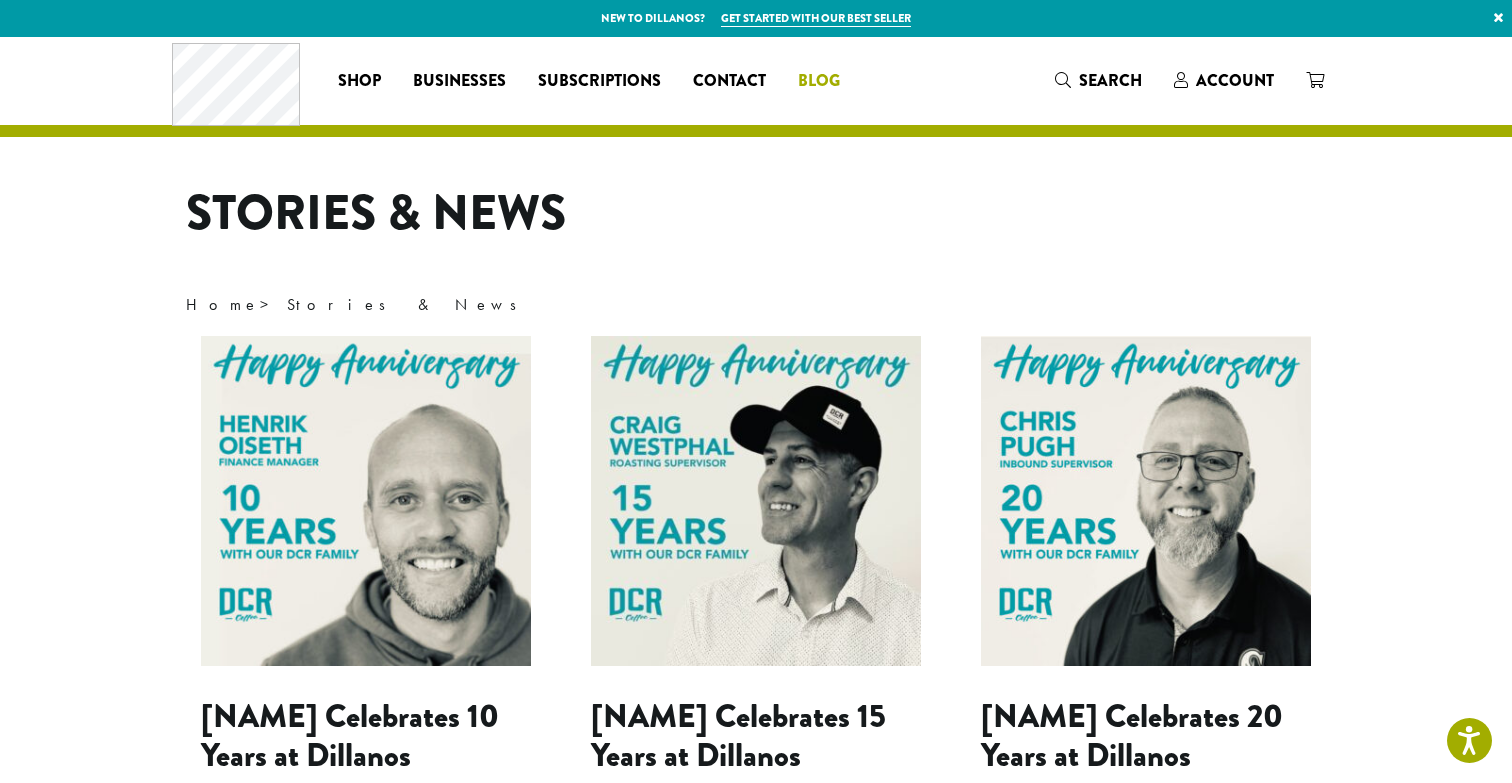 click on "Blog" at bounding box center [819, 81] 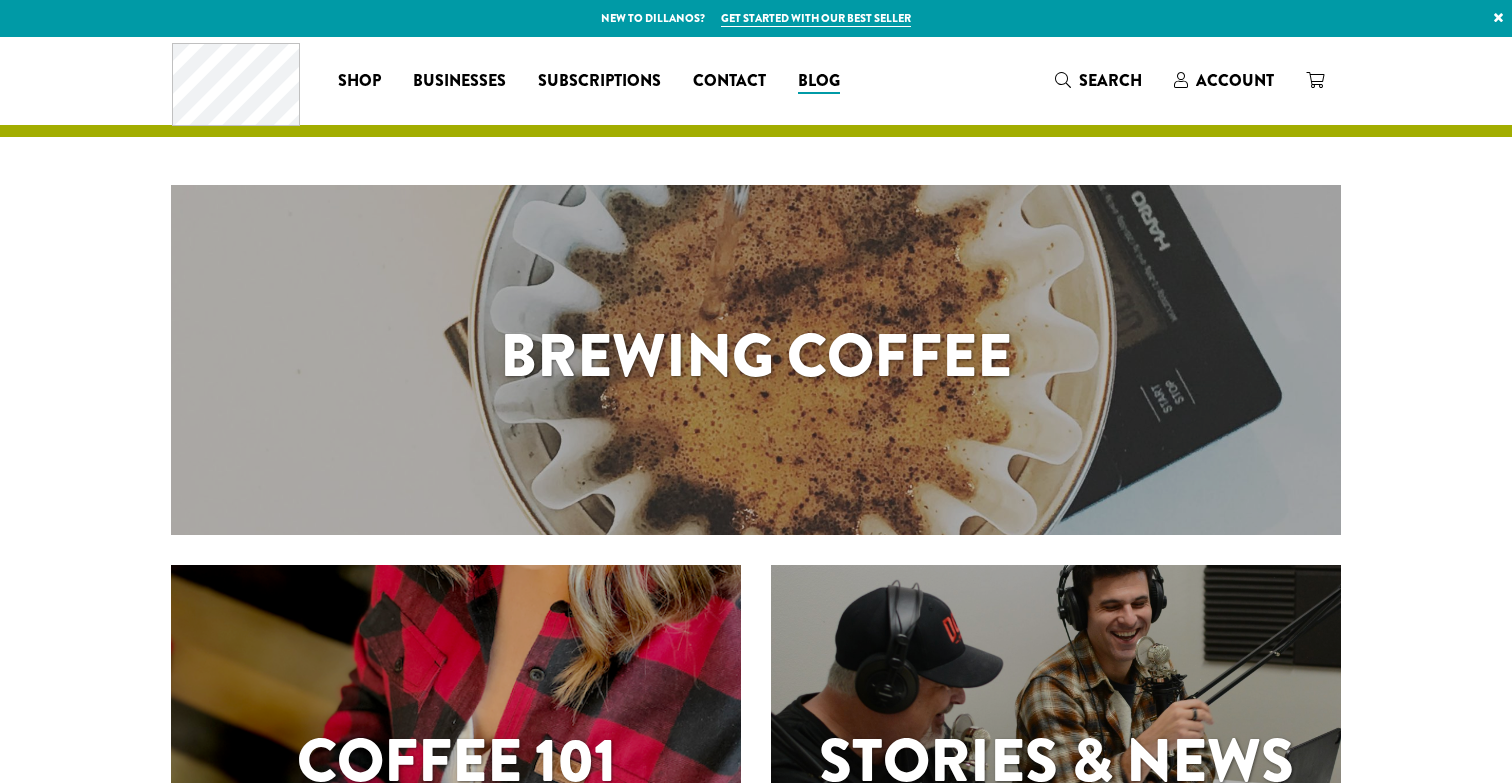 scroll, scrollTop: 0, scrollLeft: 0, axis: both 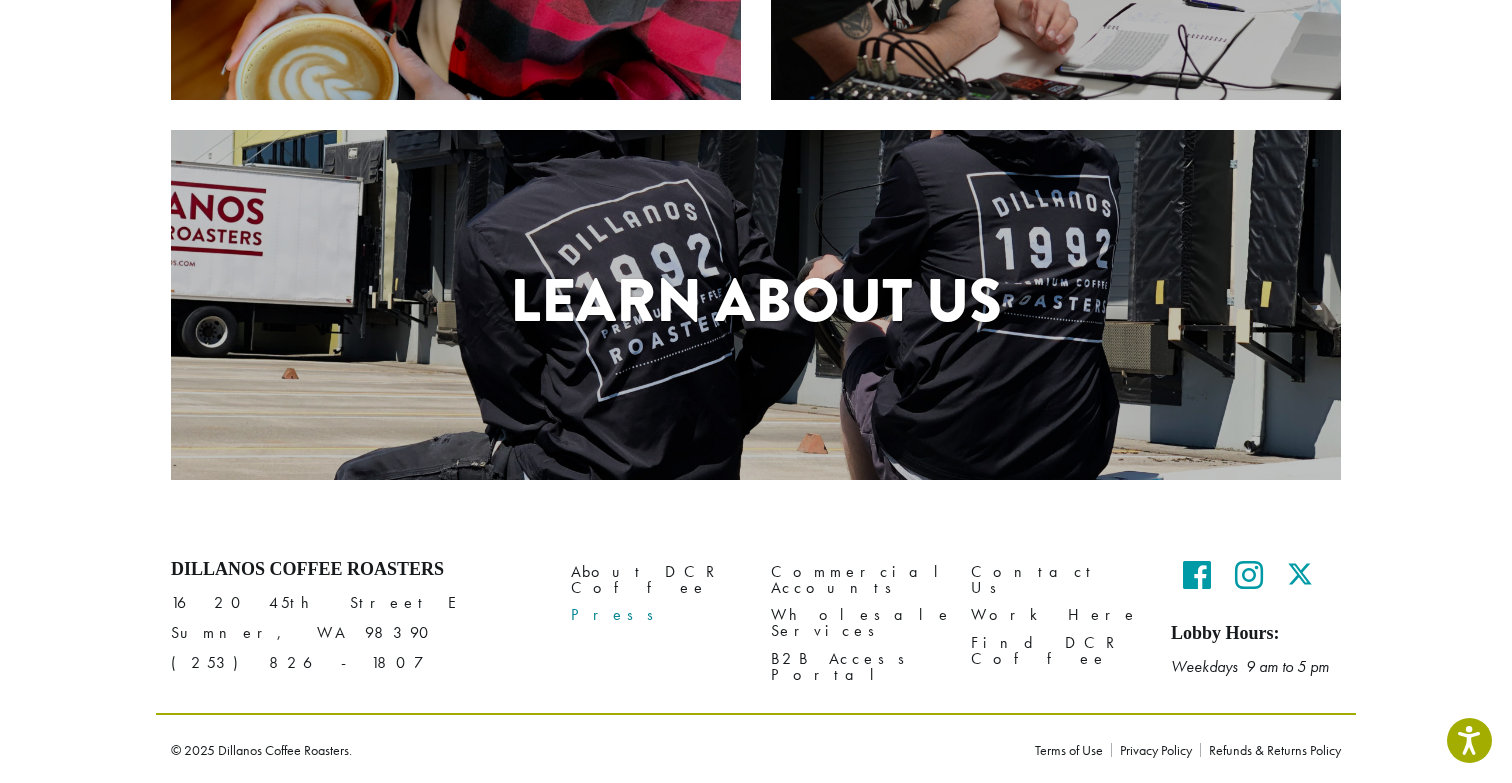 click on "Press" at bounding box center (656, 615) 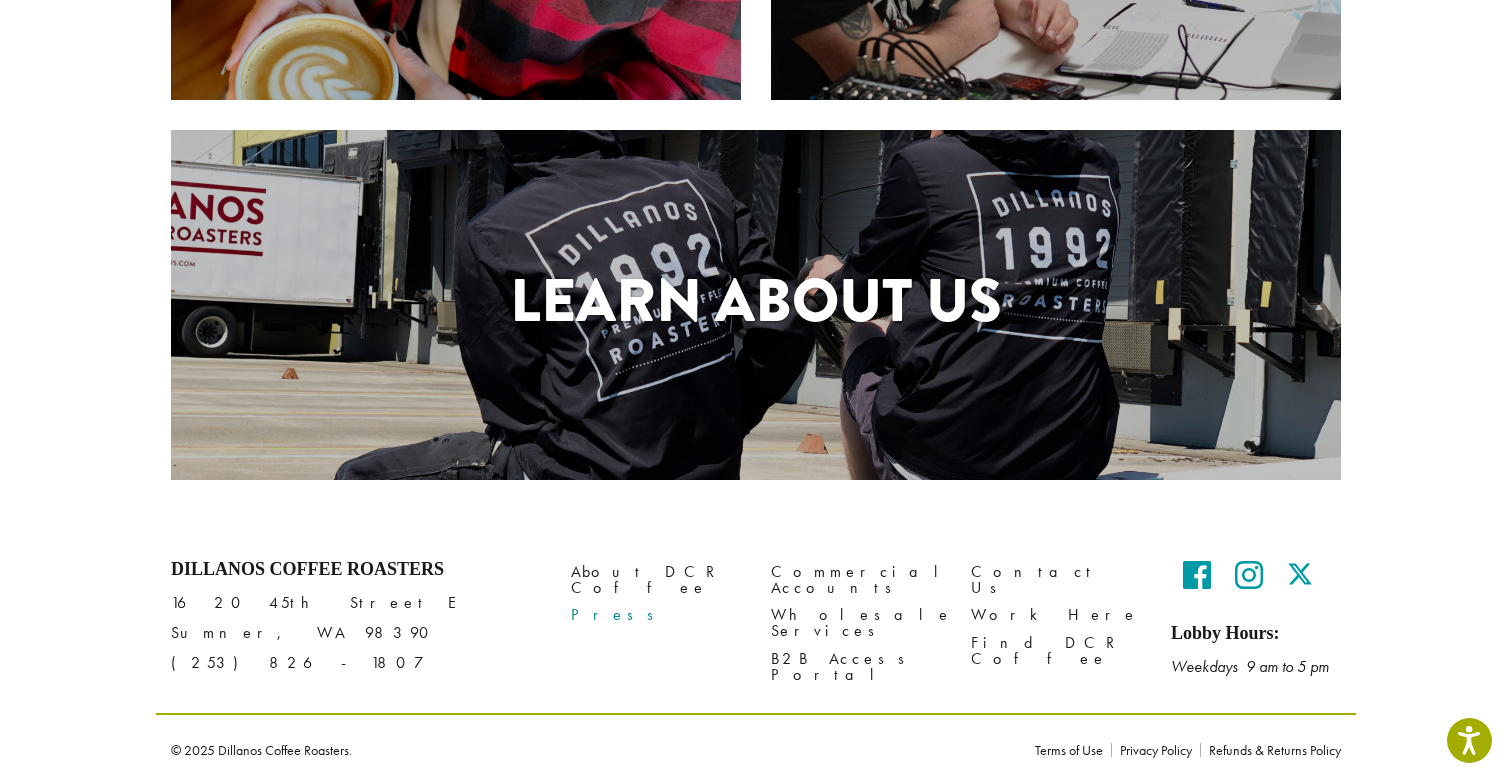 click on "Press" at bounding box center (656, 615) 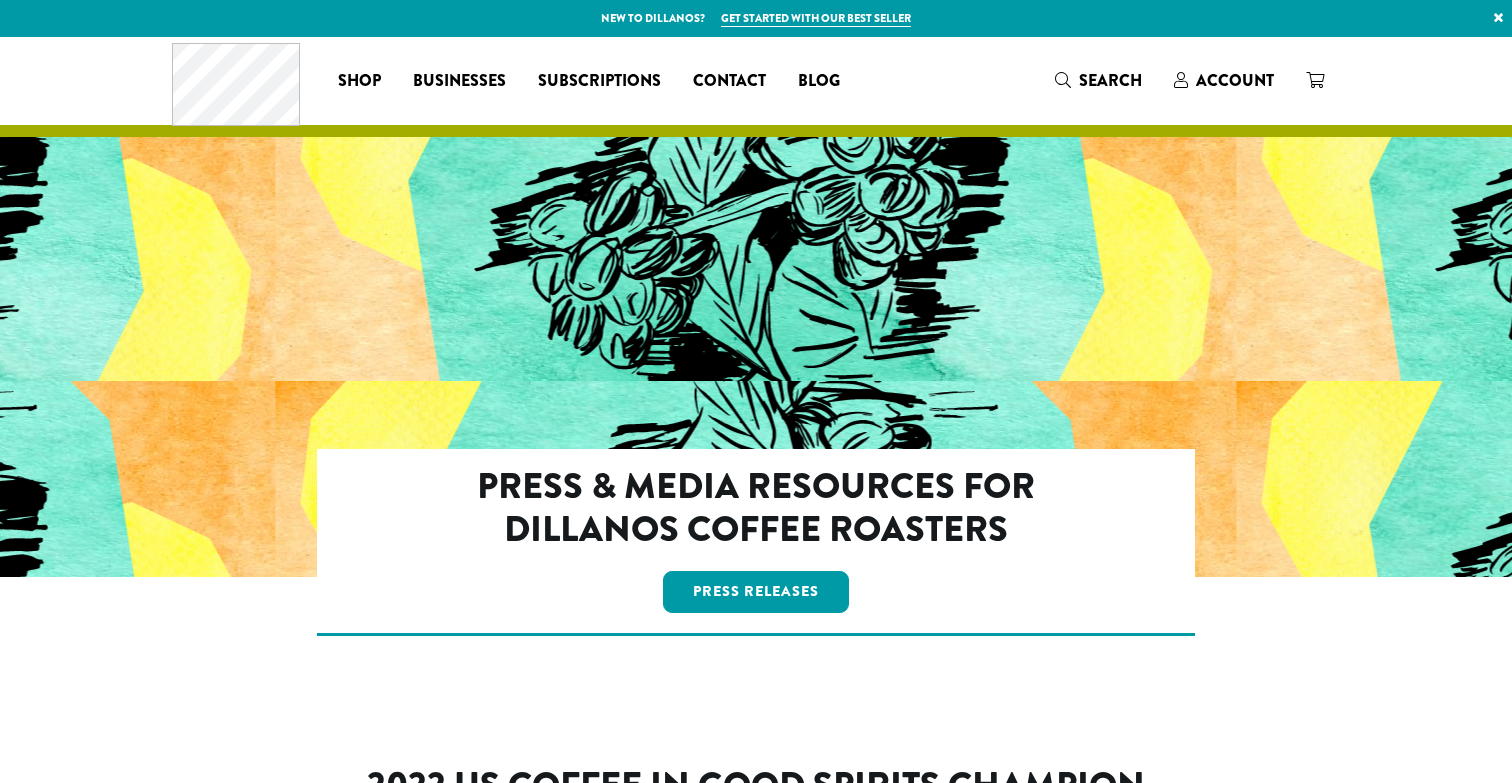 scroll, scrollTop: 0, scrollLeft: 0, axis: both 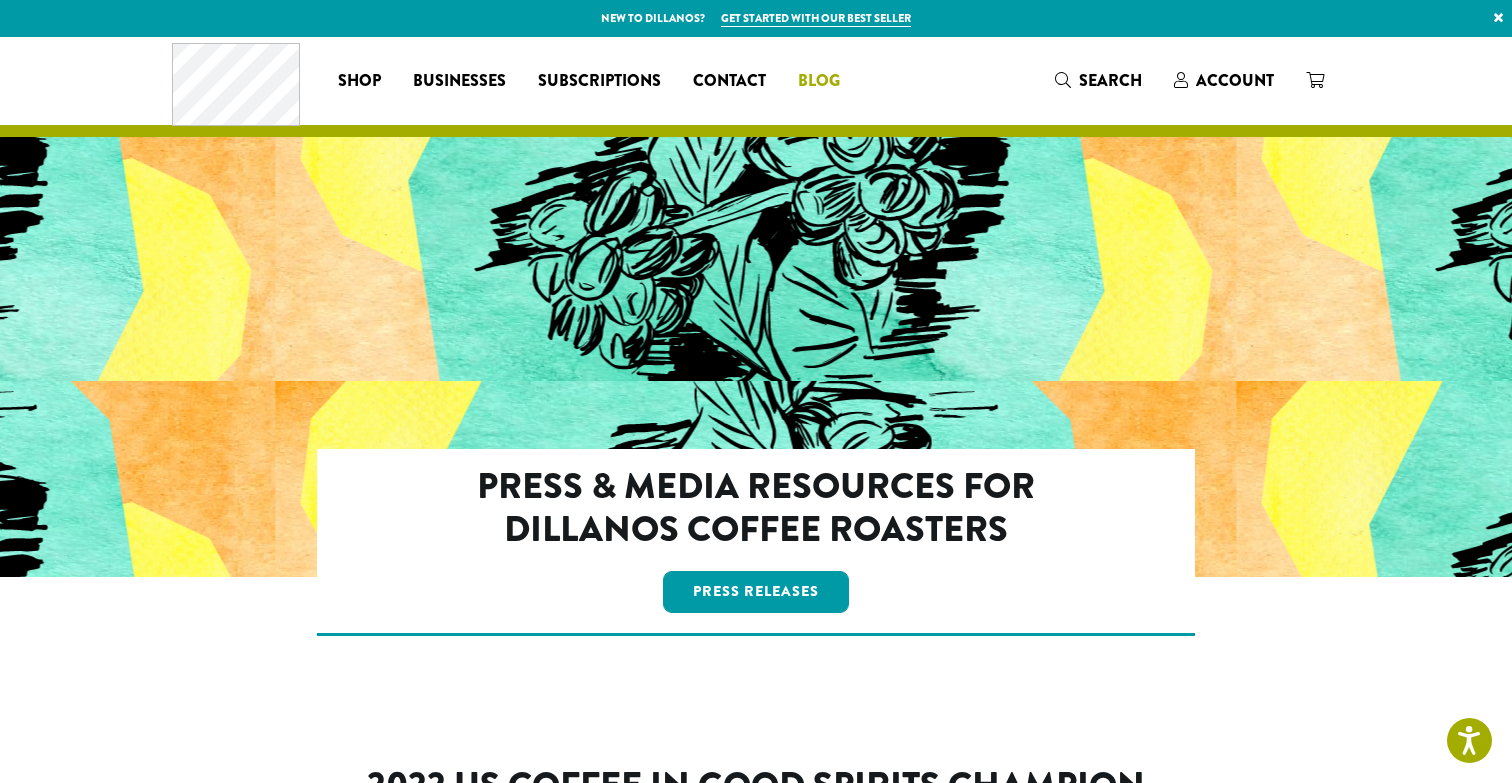 click on "Blog" at bounding box center [819, 81] 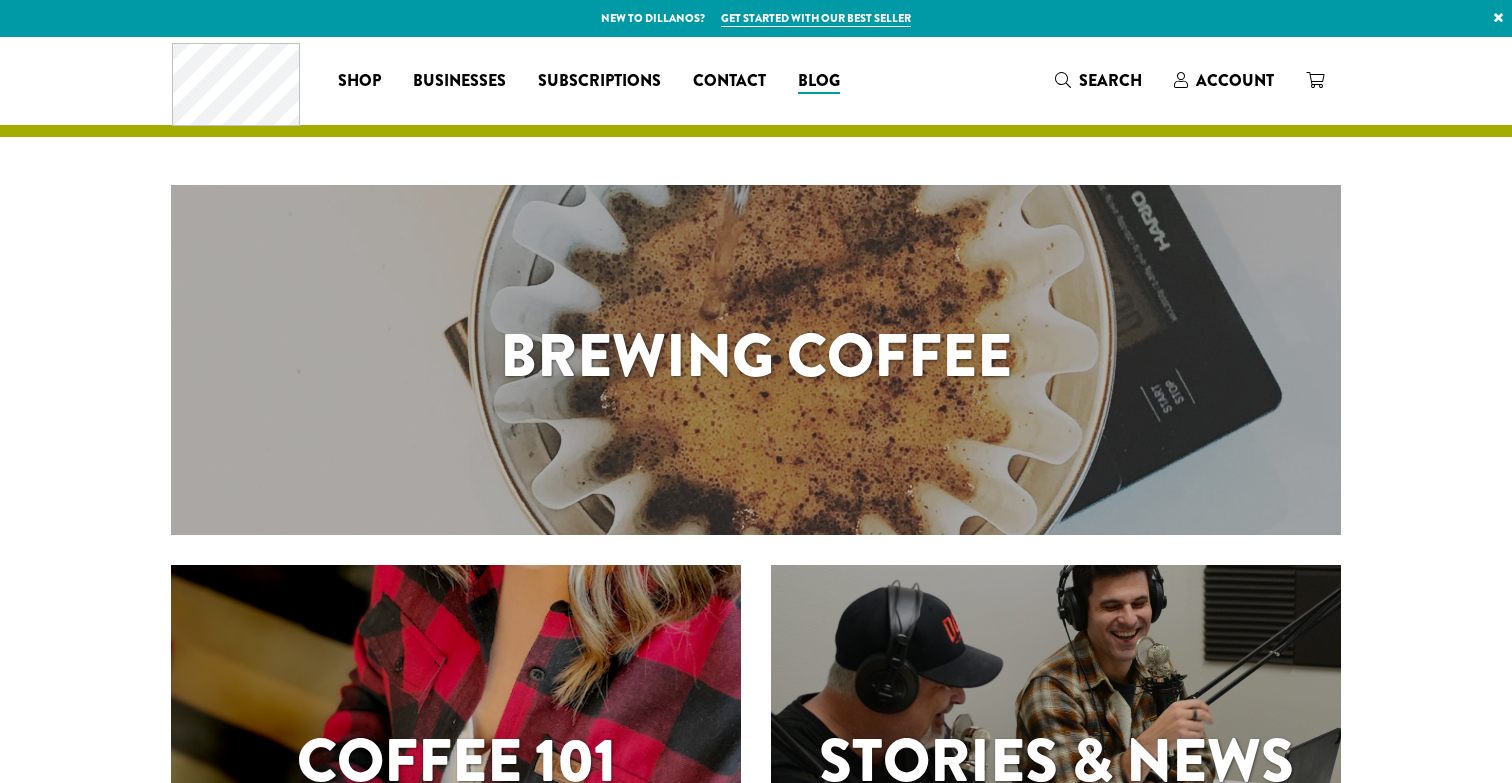 scroll, scrollTop: 0, scrollLeft: 0, axis: both 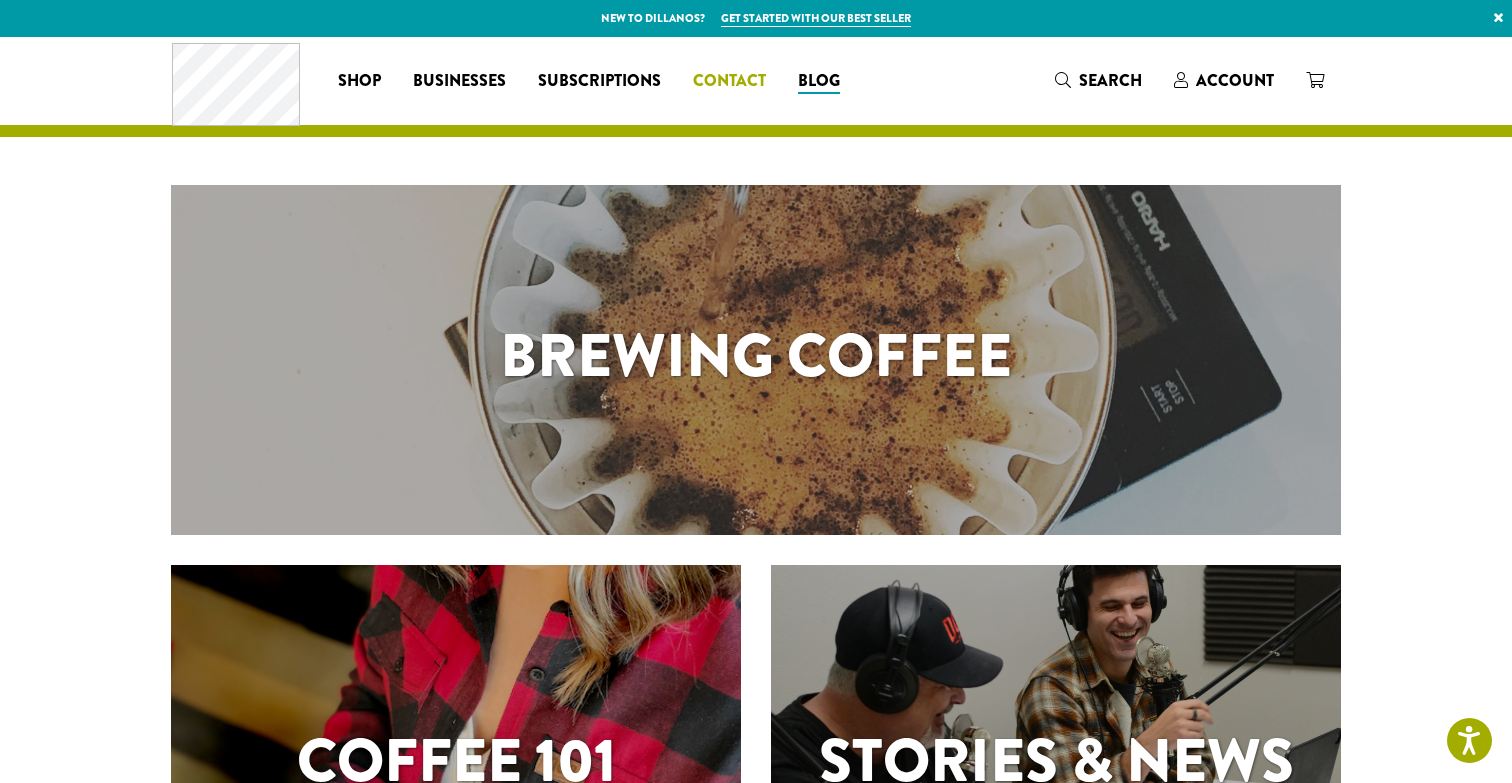 click on "Contact" at bounding box center (729, 81) 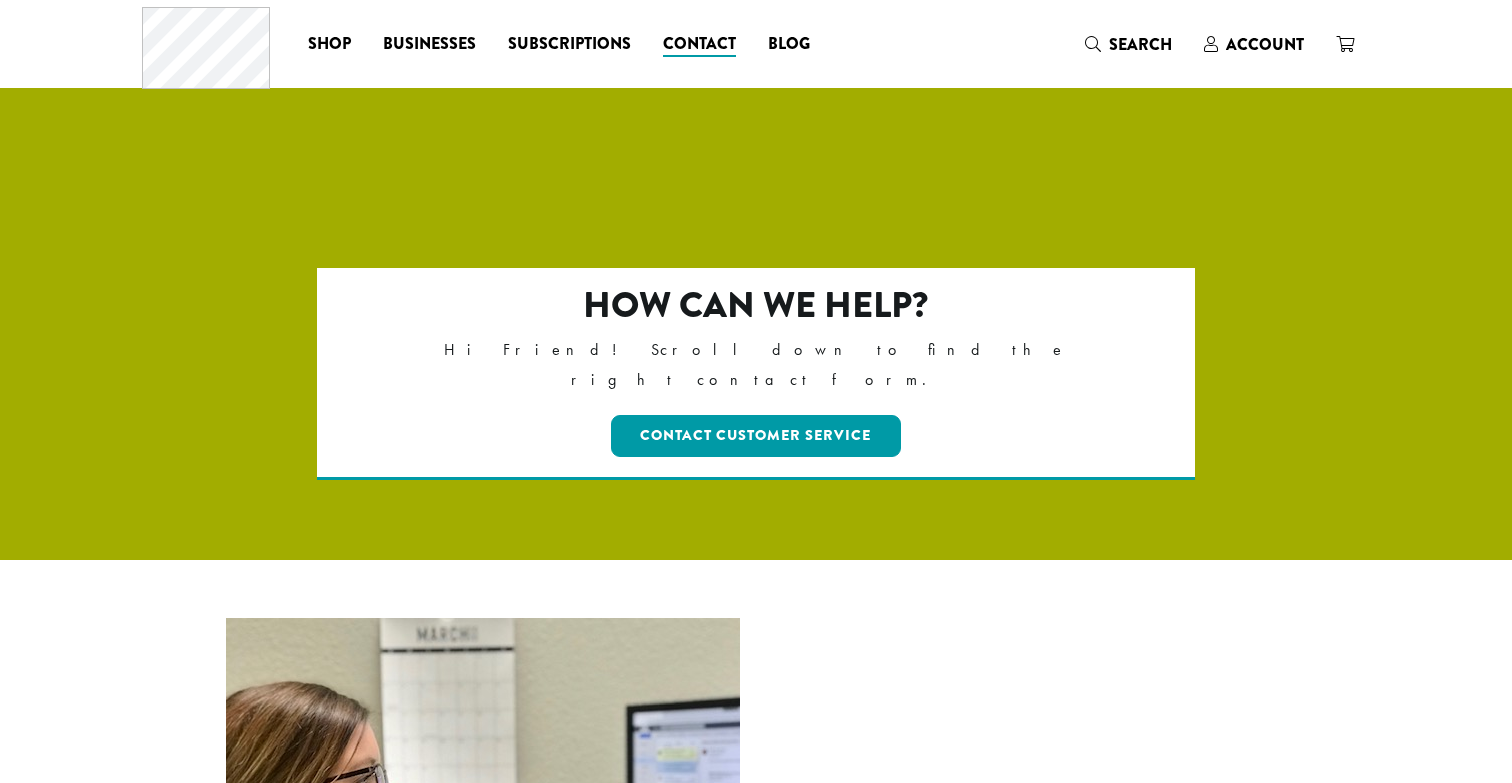 scroll, scrollTop: 0, scrollLeft: 0, axis: both 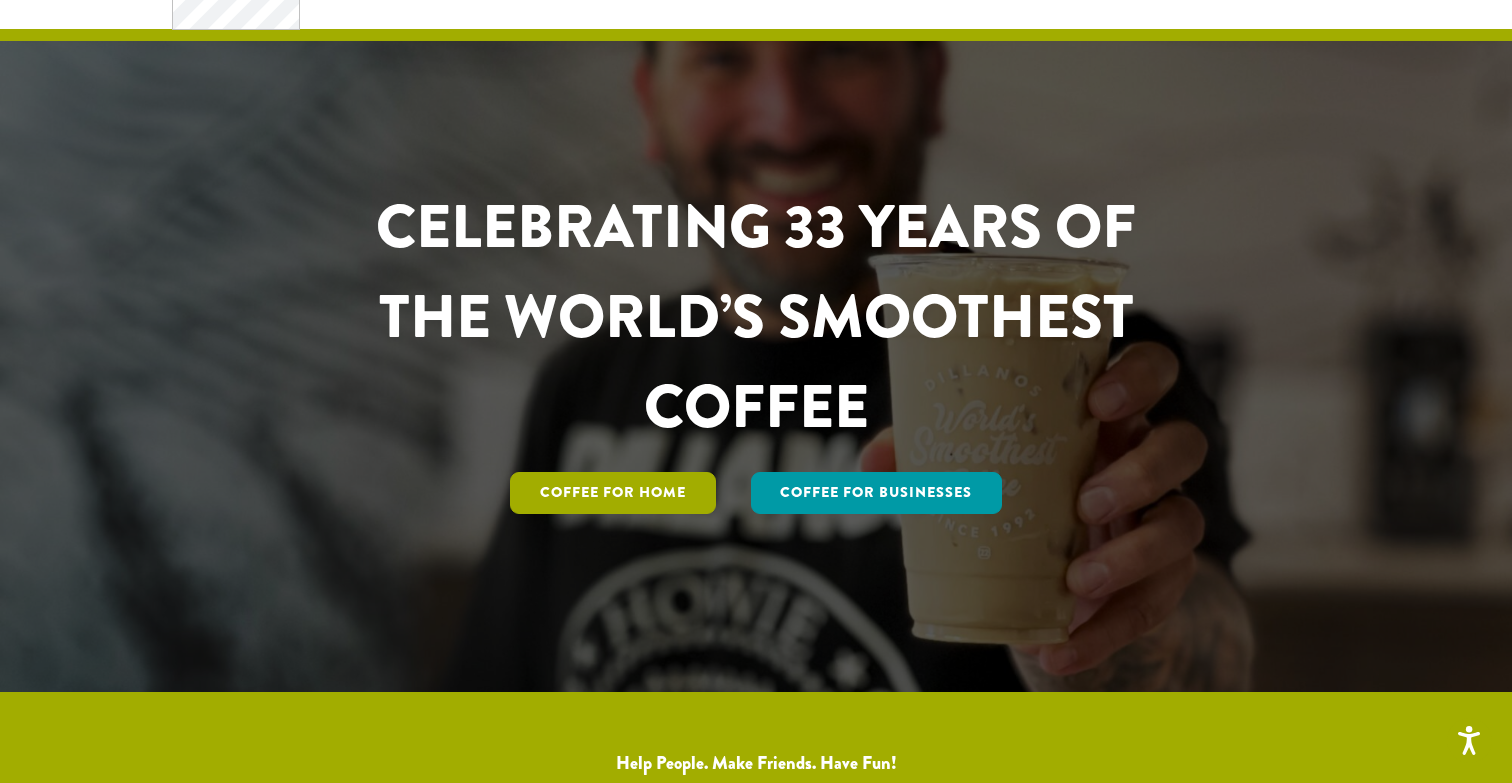 click on "Coffee for Home" at bounding box center [613, 493] 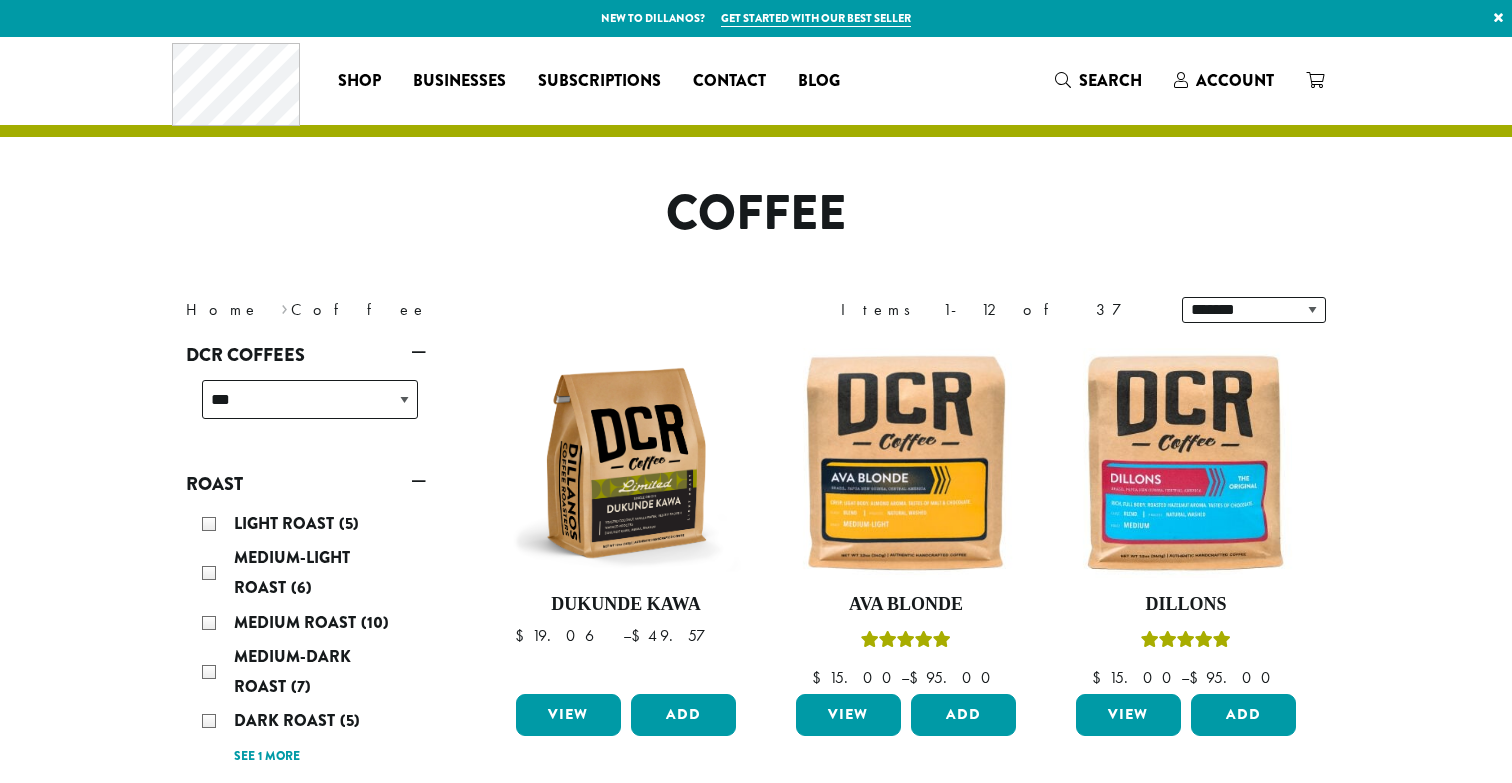 scroll, scrollTop: 0, scrollLeft: 0, axis: both 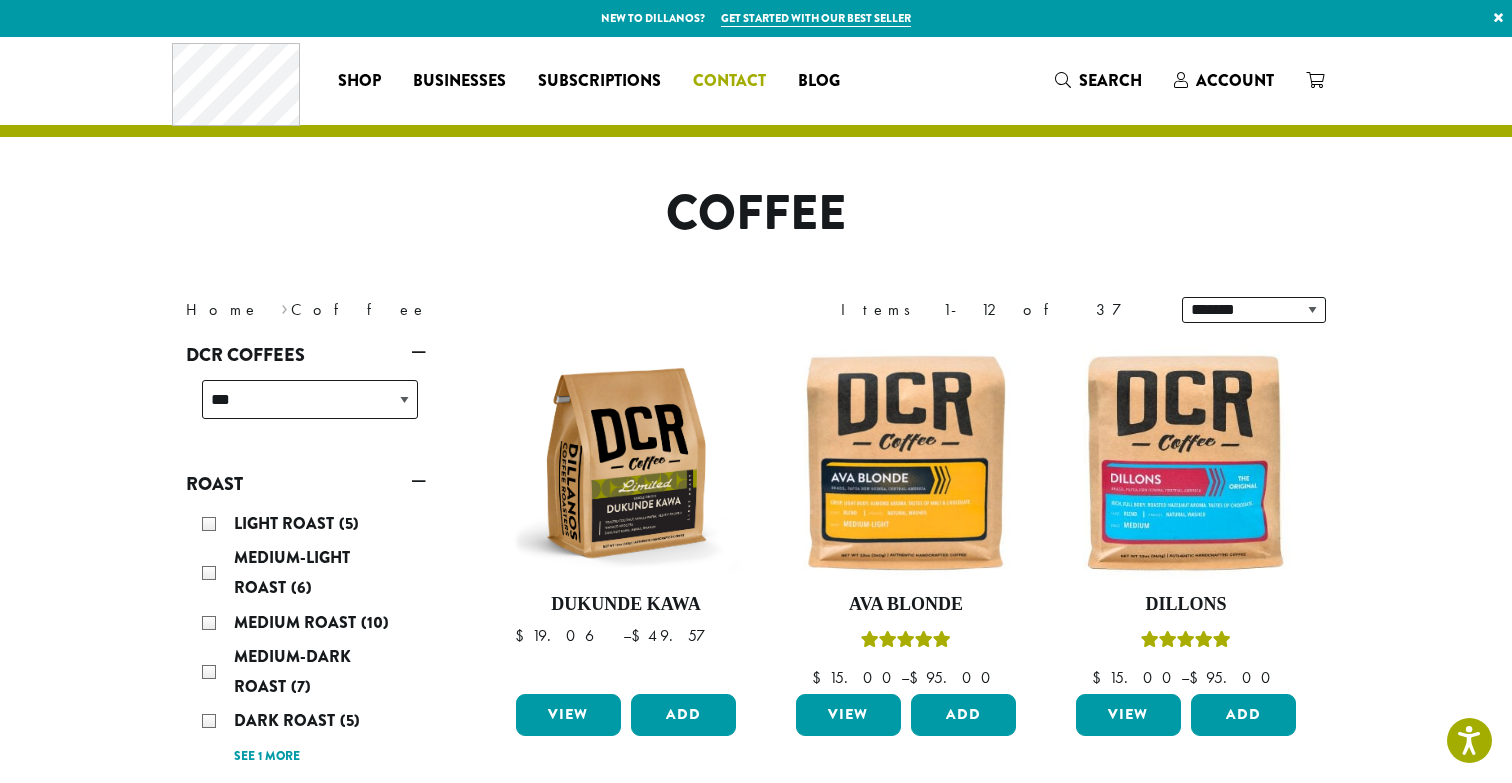 click on "Contact" at bounding box center (729, 81) 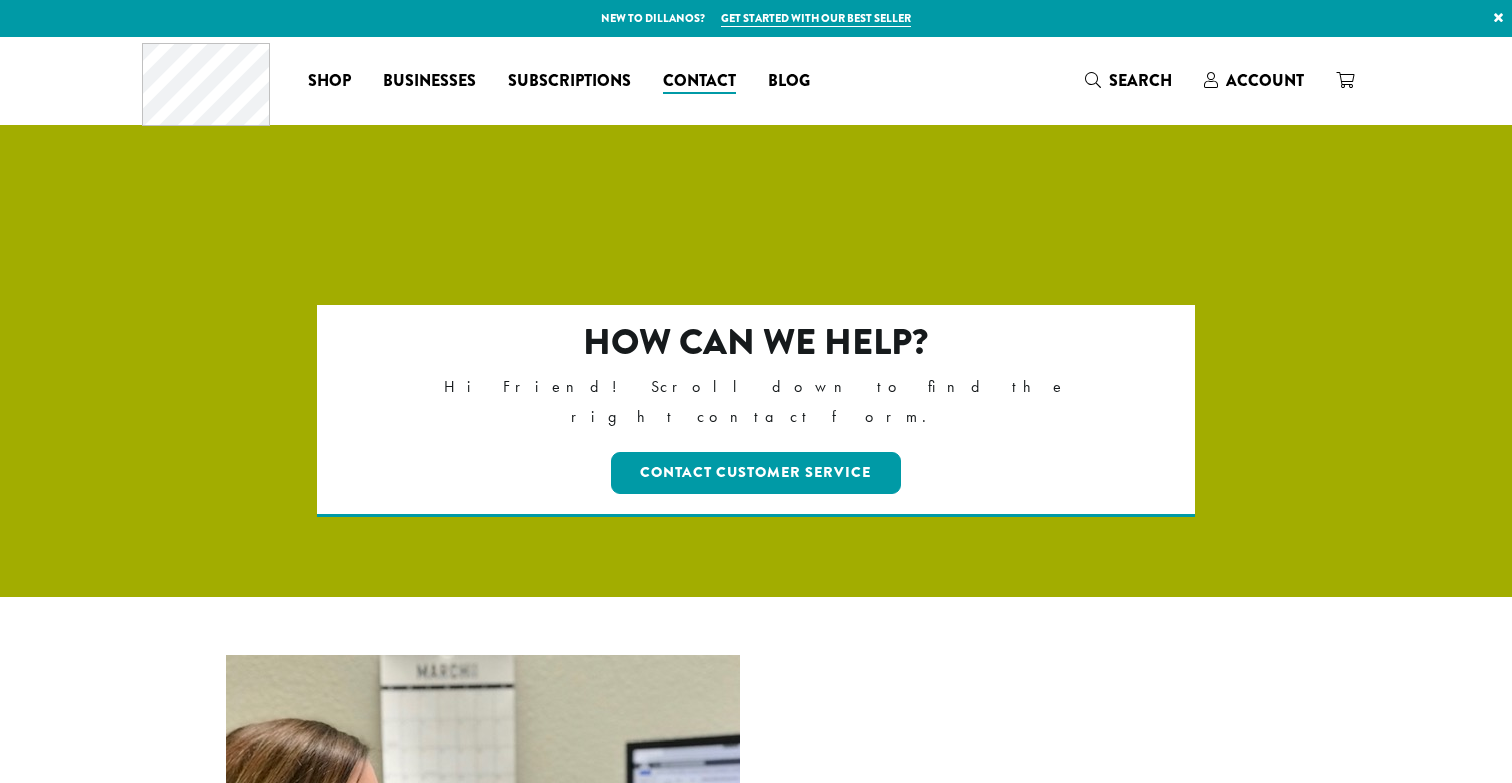 scroll, scrollTop: 0, scrollLeft: 0, axis: both 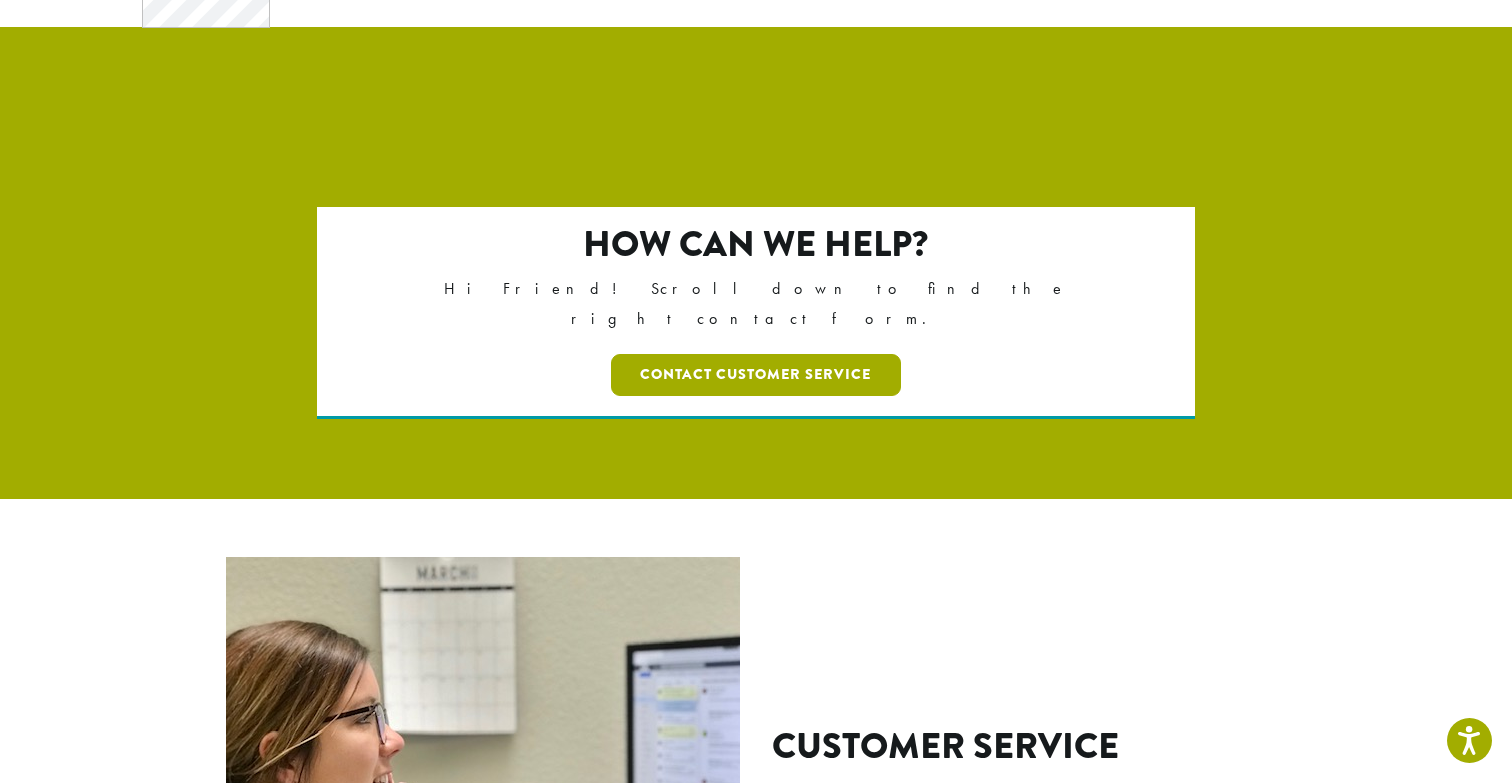 click on "Contact Customer Service" at bounding box center (756, 375) 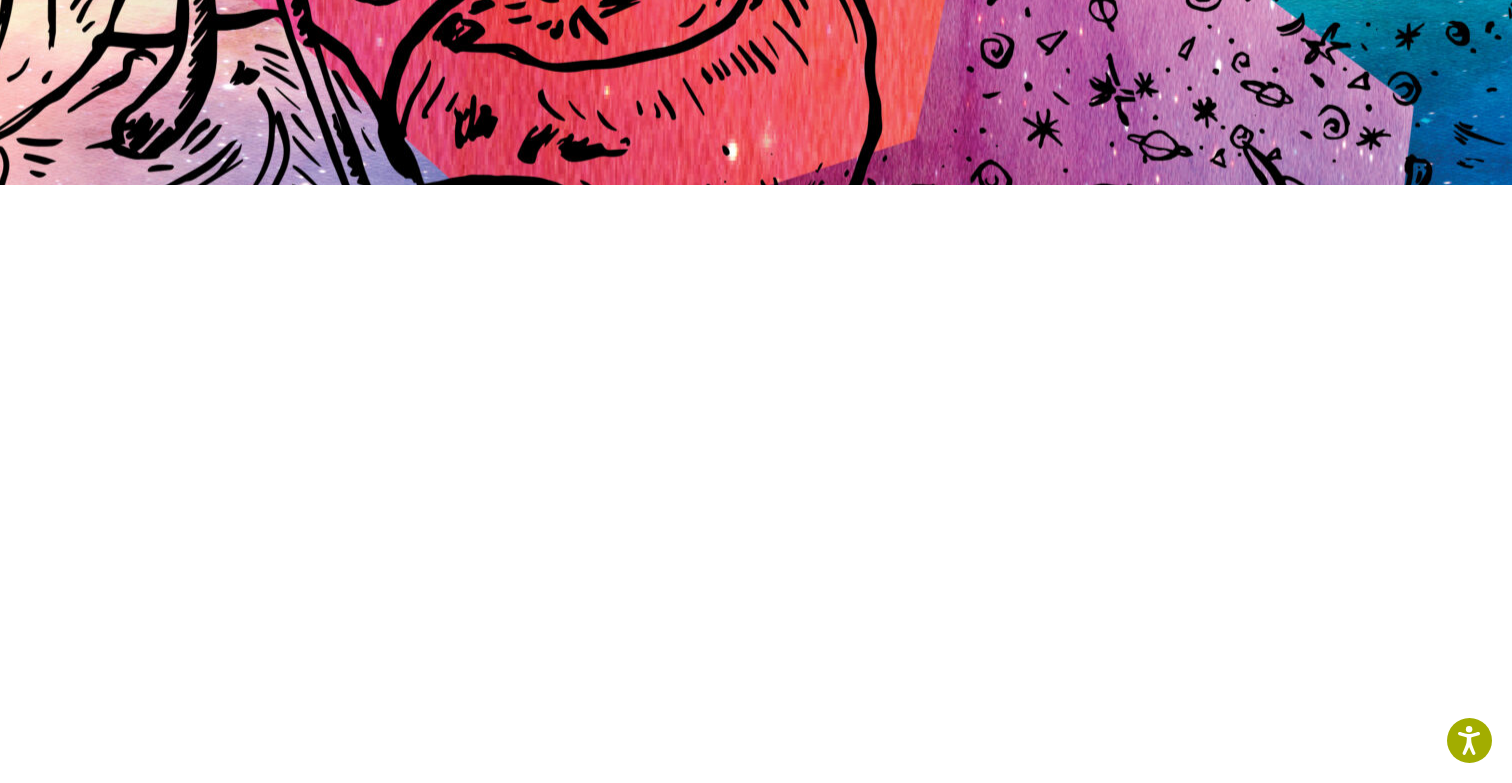 scroll, scrollTop: 556, scrollLeft: 0, axis: vertical 